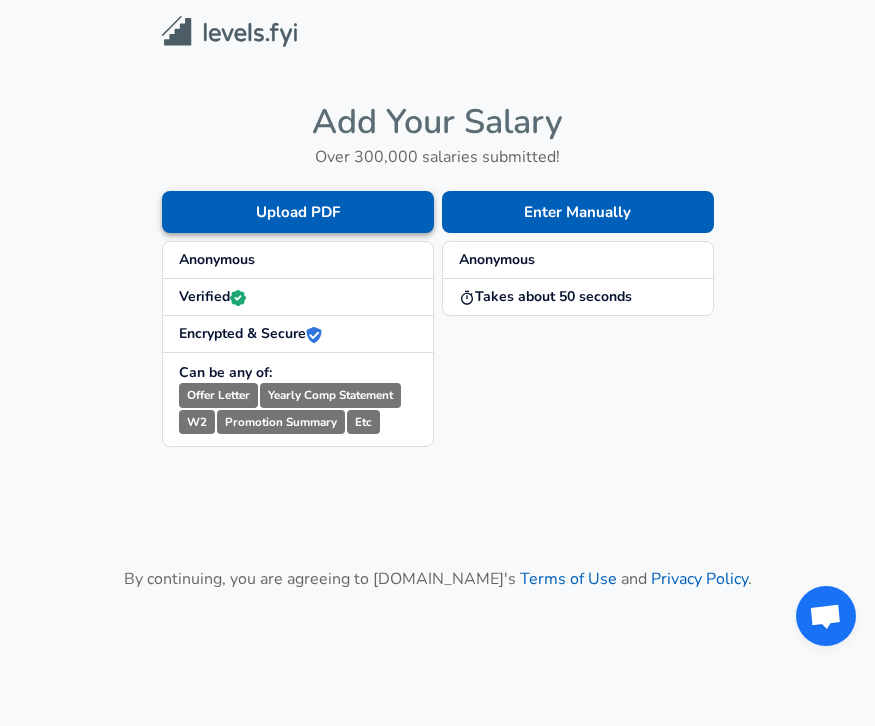 scroll, scrollTop: 0, scrollLeft: 0, axis: both 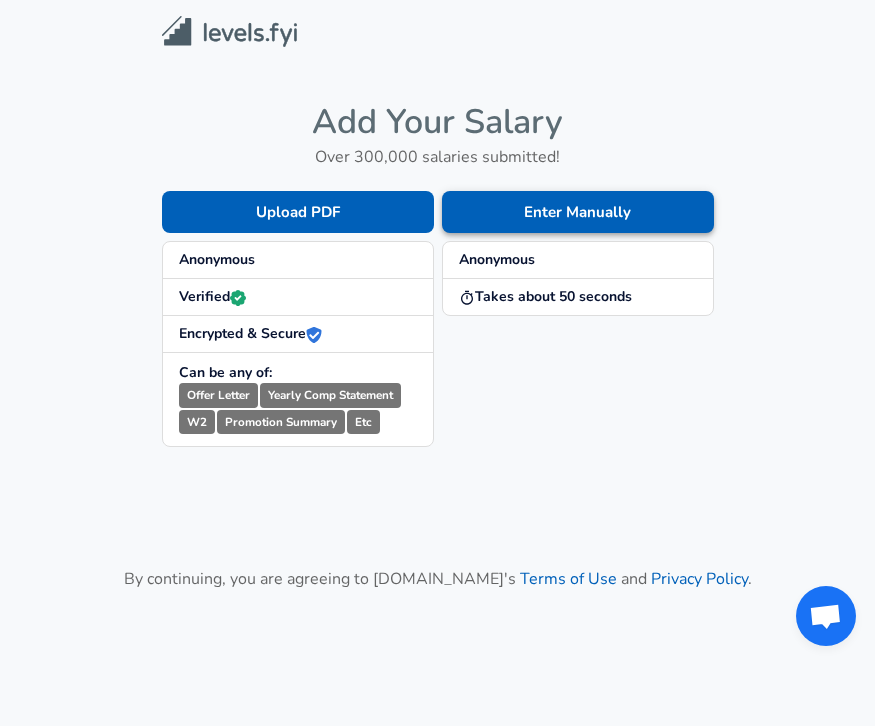 click on "Enter Manually" at bounding box center (578, 212) 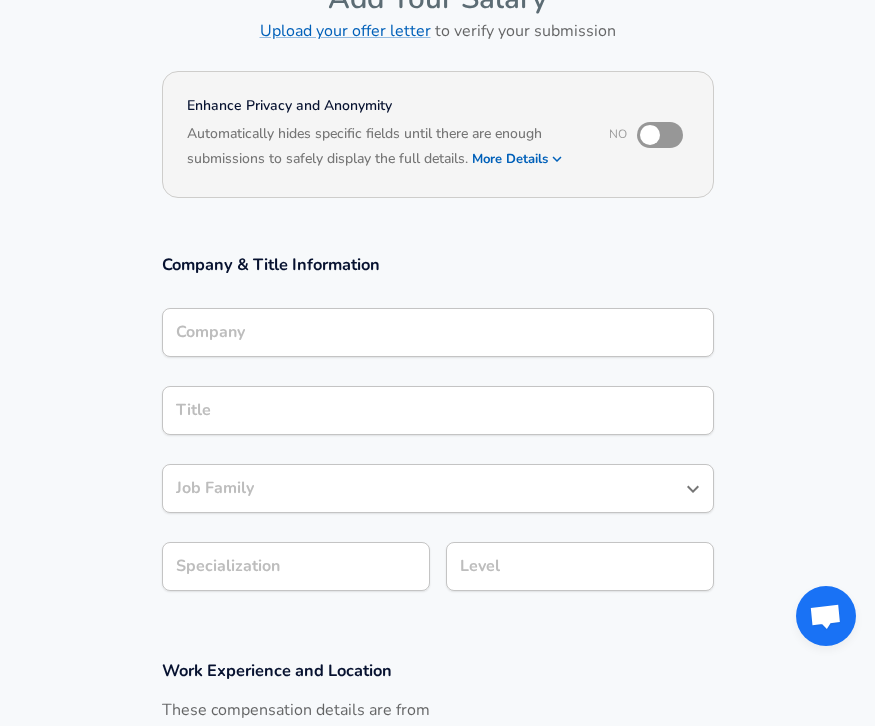 scroll, scrollTop: 146, scrollLeft: 0, axis: vertical 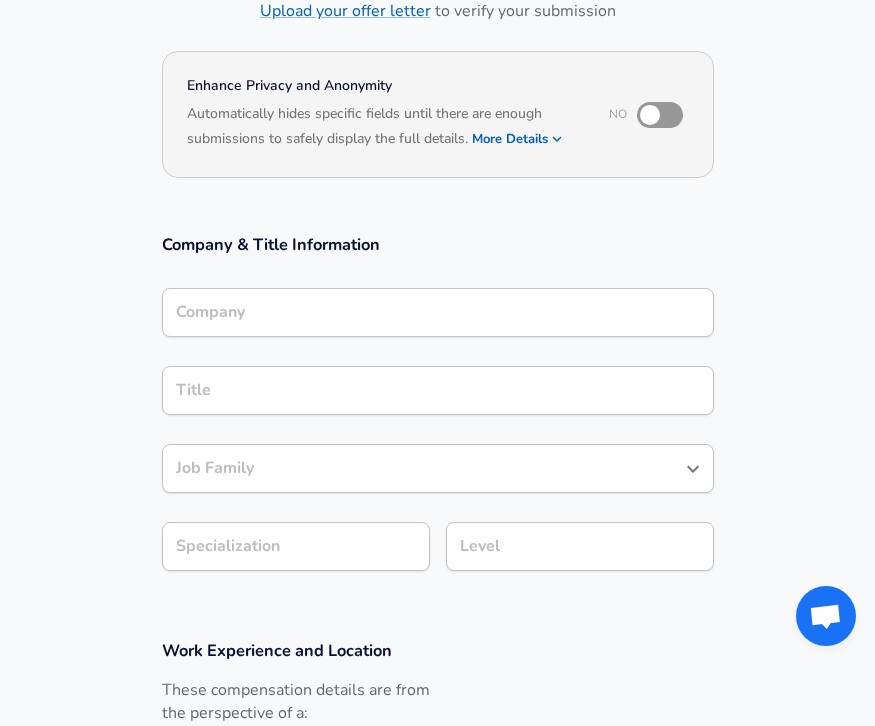 click on "Company" at bounding box center [438, 312] 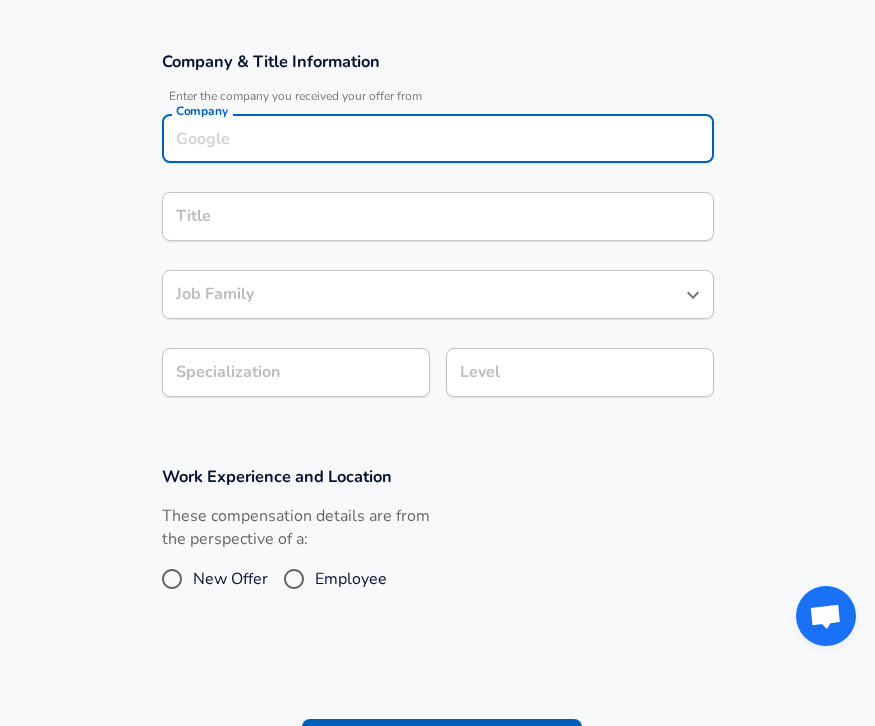 scroll, scrollTop: 302, scrollLeft: 0, axis: vertical 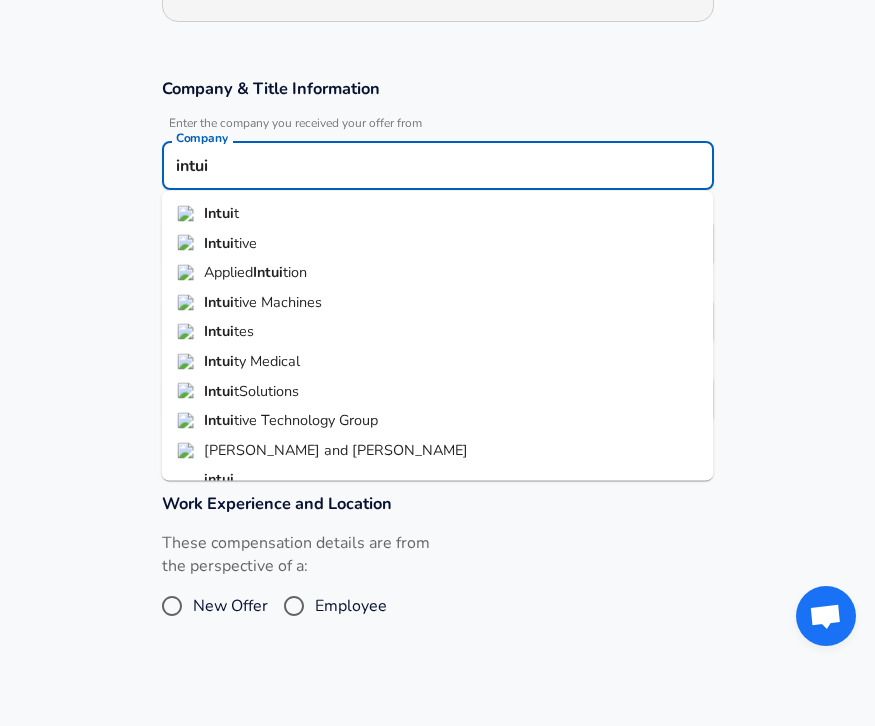 click on "Intui t Intui tive Applied  Intui tion Intui tive Machines Intui tes Intui ty Medical Intui tSolutions Intui tive Technology Group [PERSON_NAME] and [PERSON_NAME] intui" at bounding box center [438, 336] 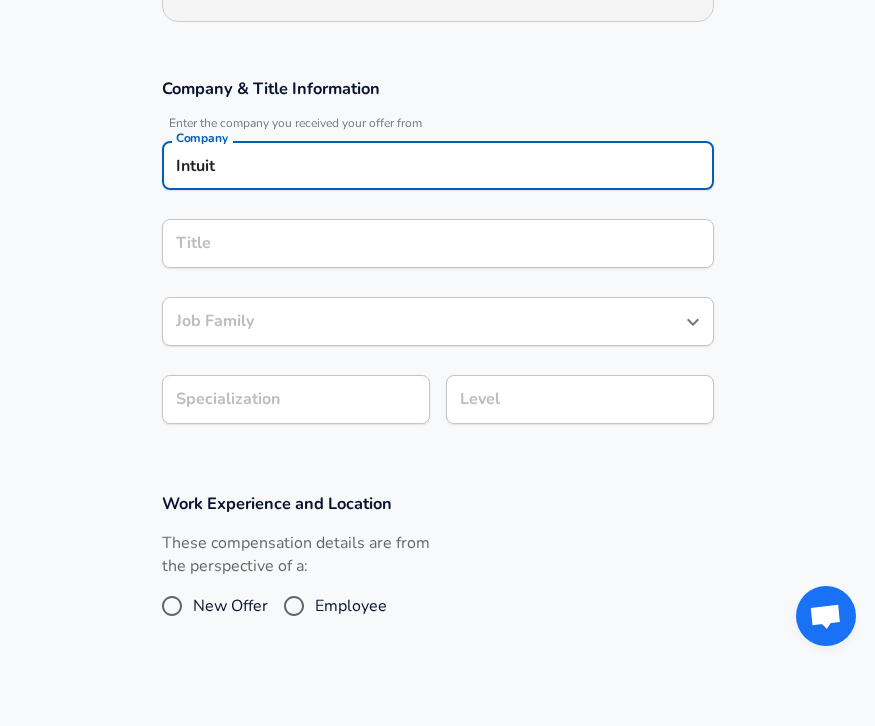 type on "Intuit" 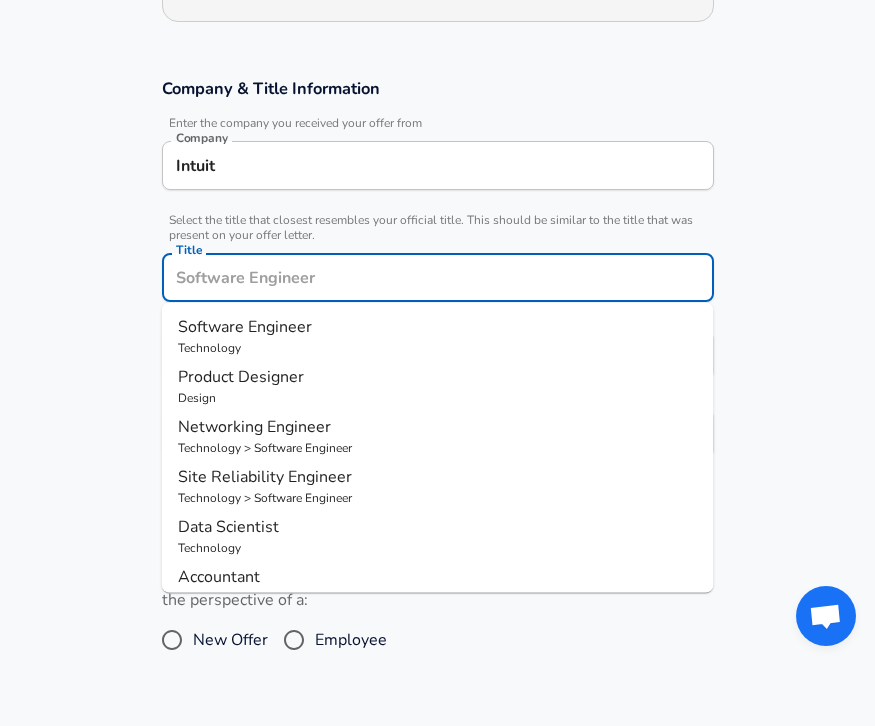 click on "Title" at bounding box center (438, 277) 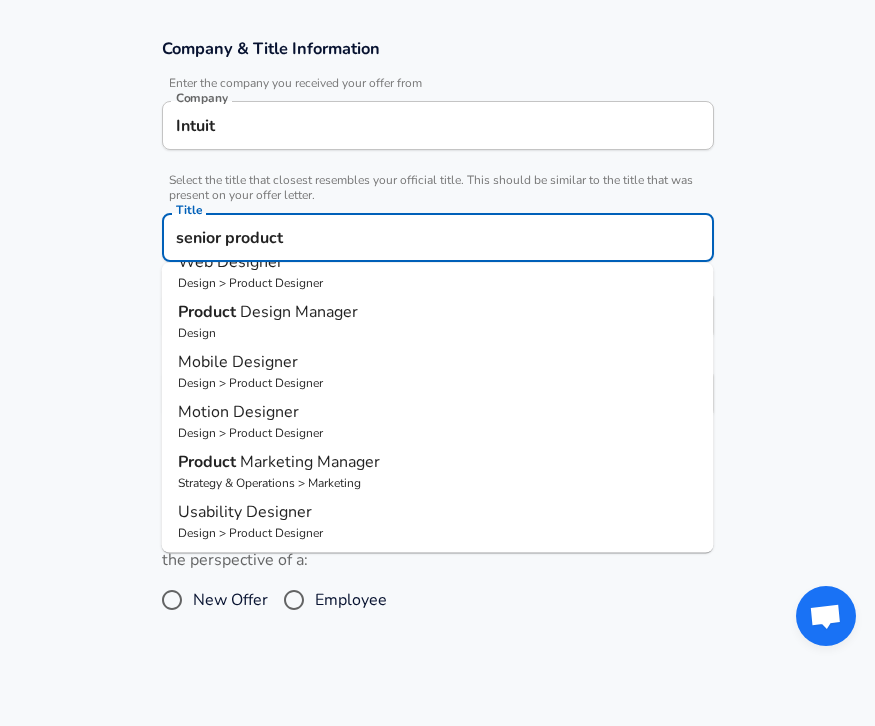 scroll, scrollTop: 0, scrollLeft: 0, axis: both 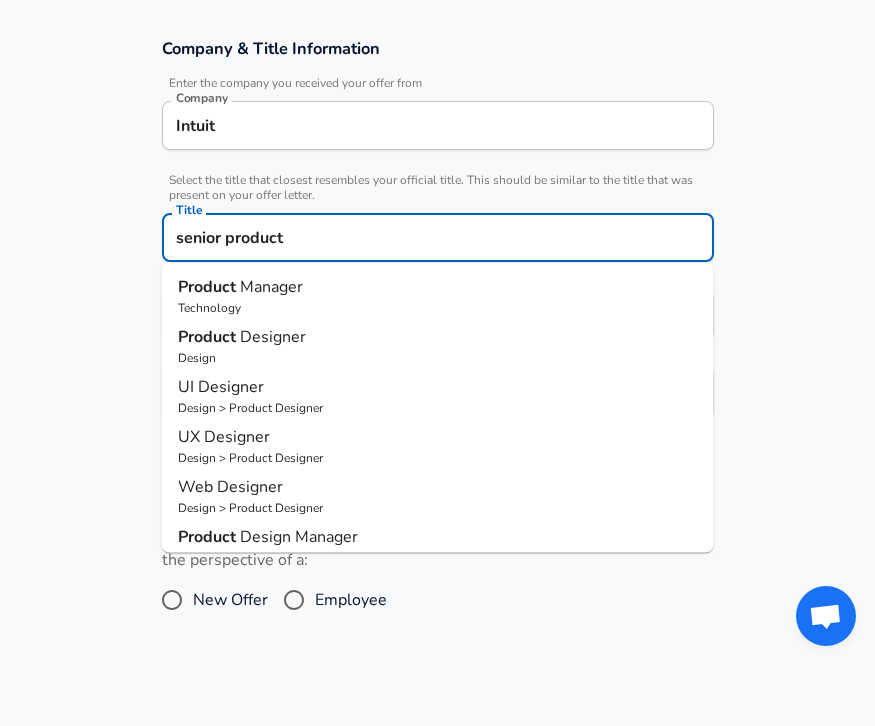 click on "Designer" at bounding box center [273, 337] 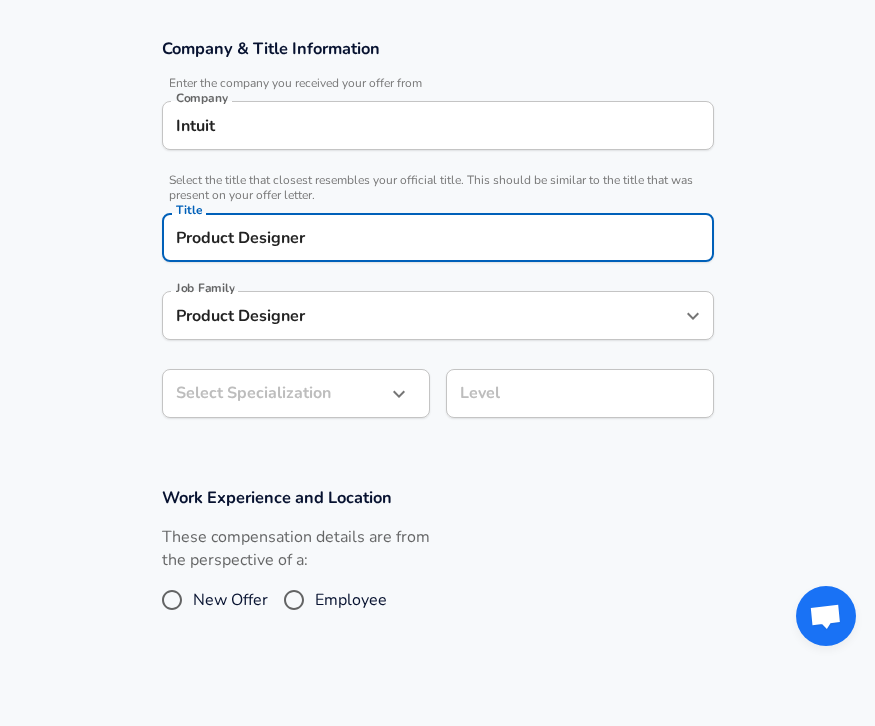 type on "Product Designer" 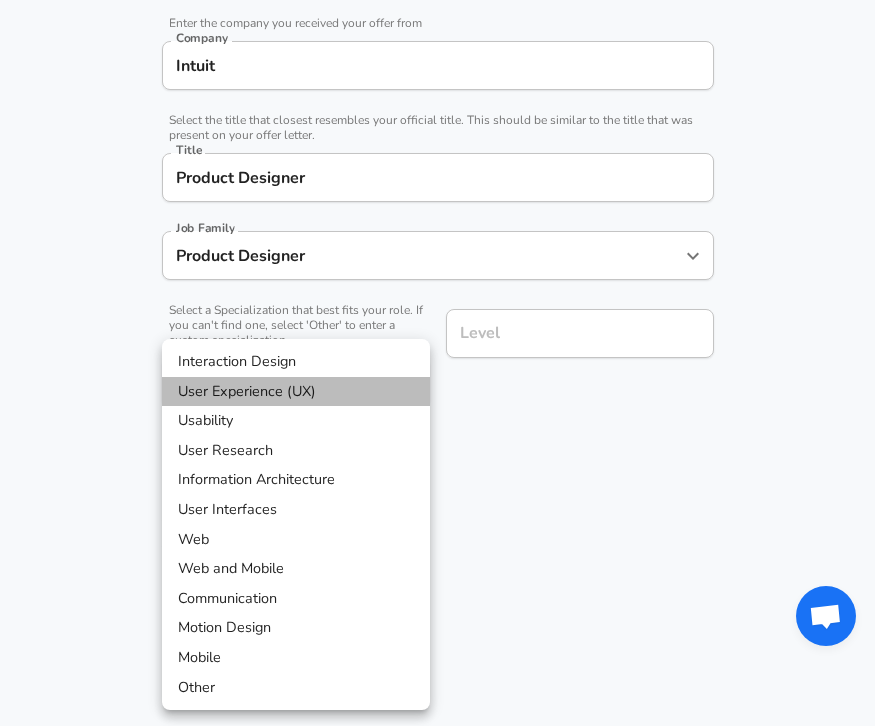 click on "User Experience (UX)" at bounding box center [296, 392] 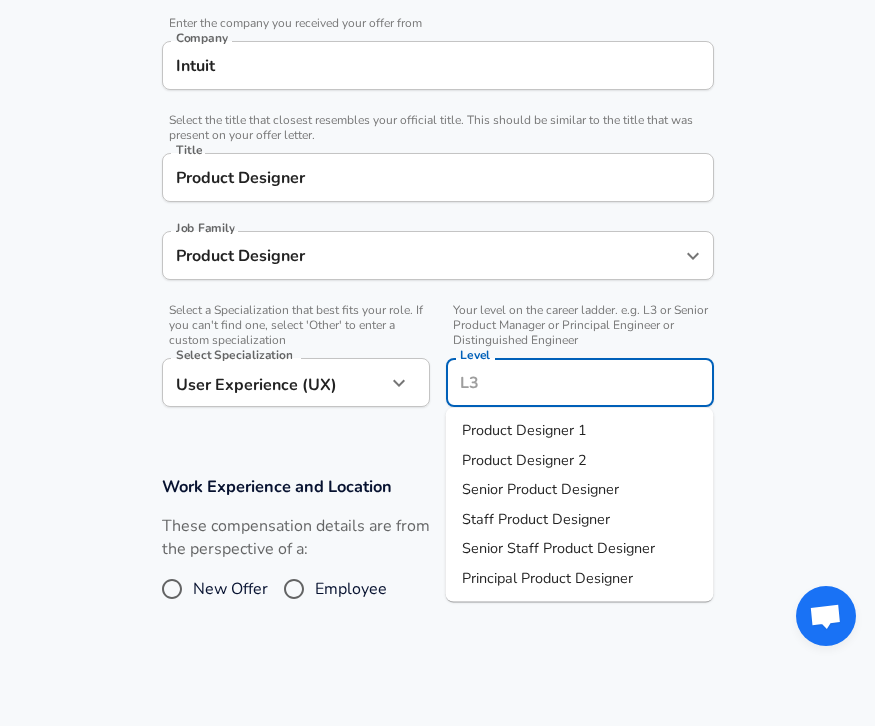 click on "Level" at bounding box center [580, 382] 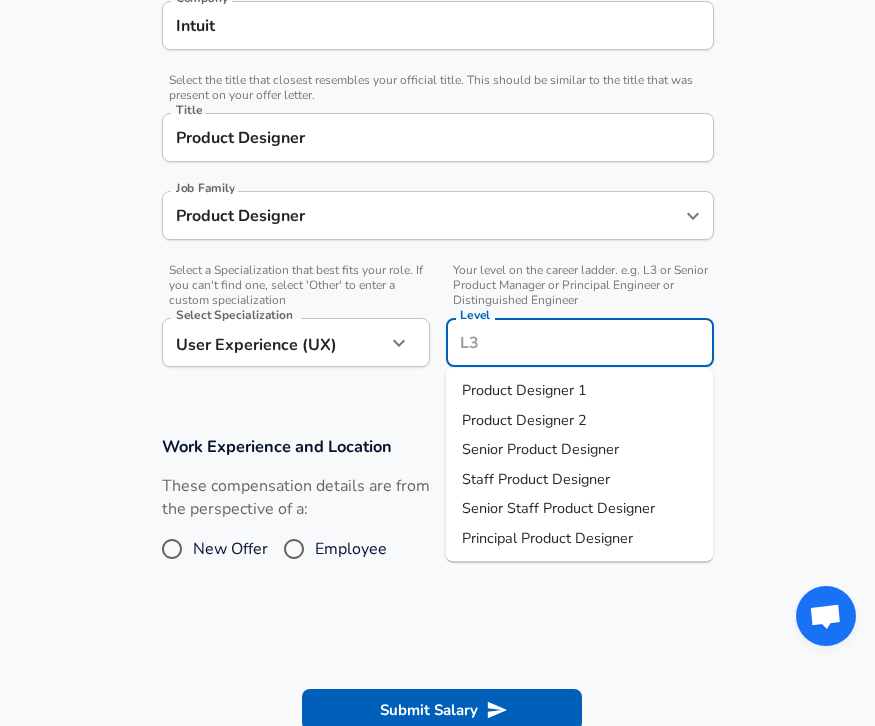 click on "Senior Product Designer" at bounding box center (540, 449) 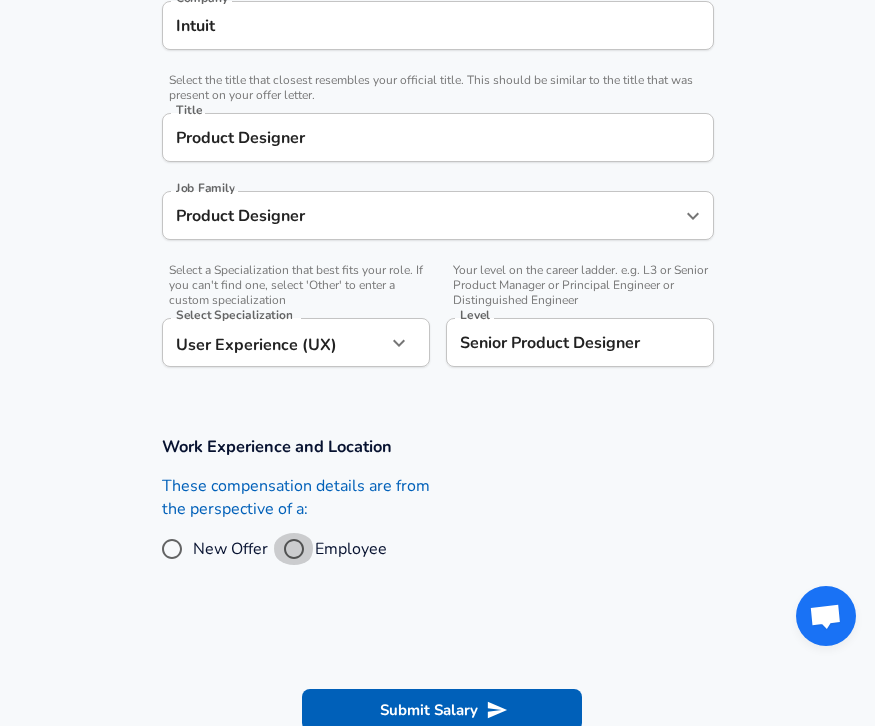 click on "Employee" at bounding box center (294, 549) 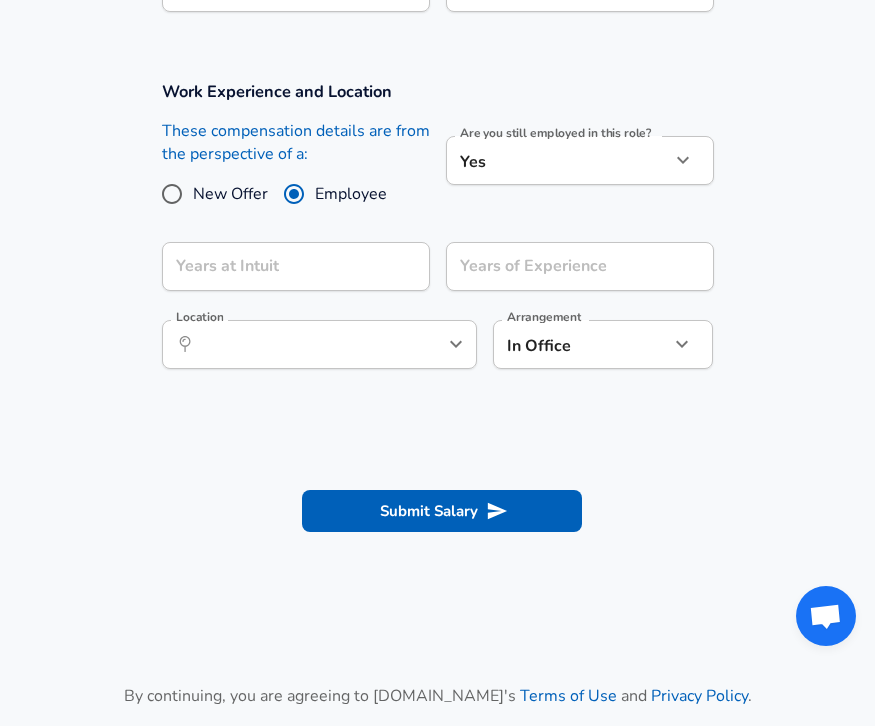 scroll, scrollTop: 835, scrollLeft: 0, axis: vertical 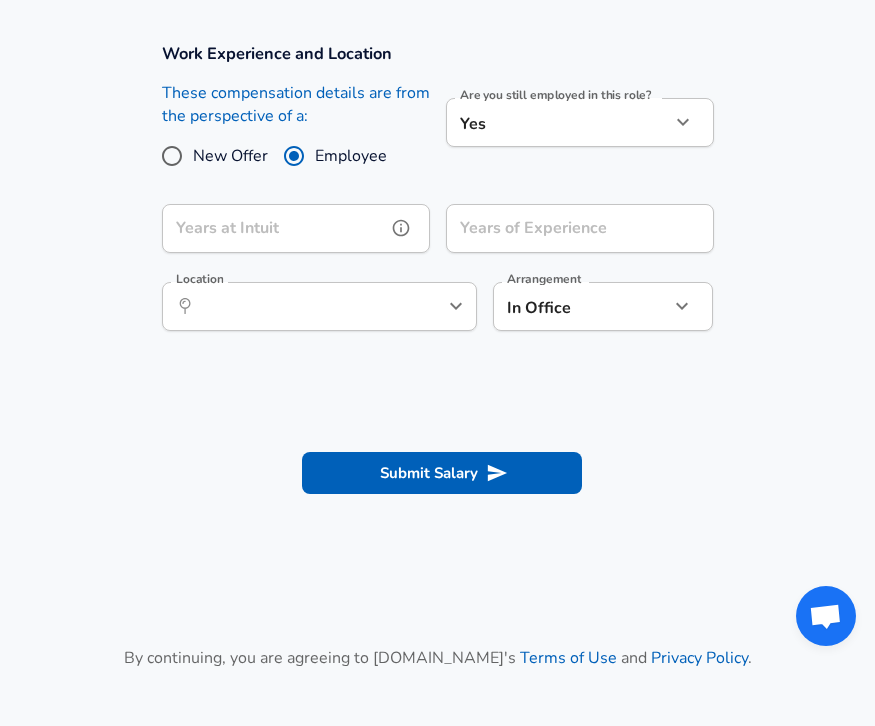 click on "Years at Intuit" at bounding box center [274, 228] 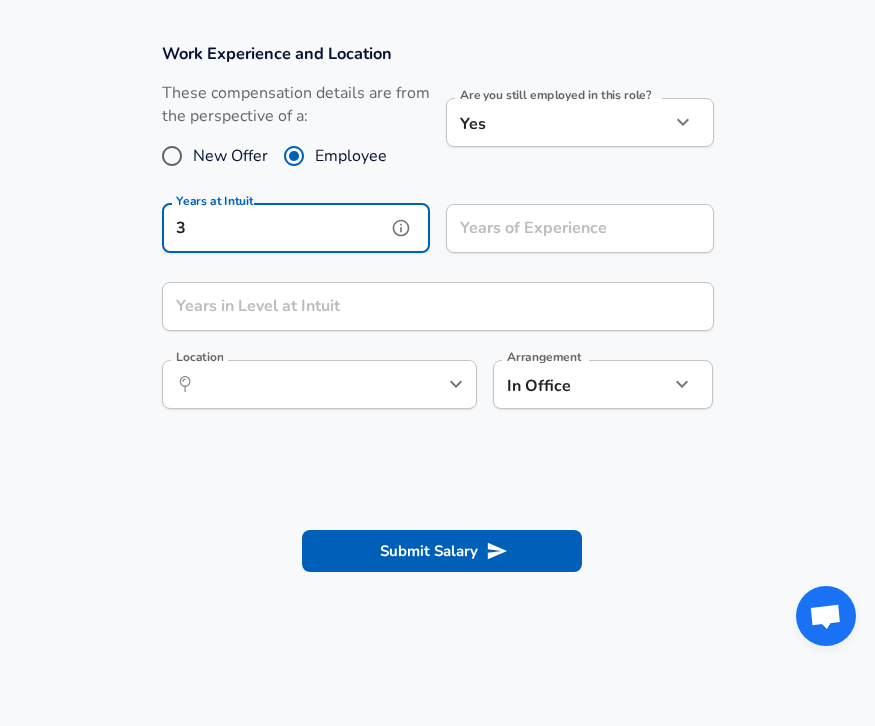 type on "3" 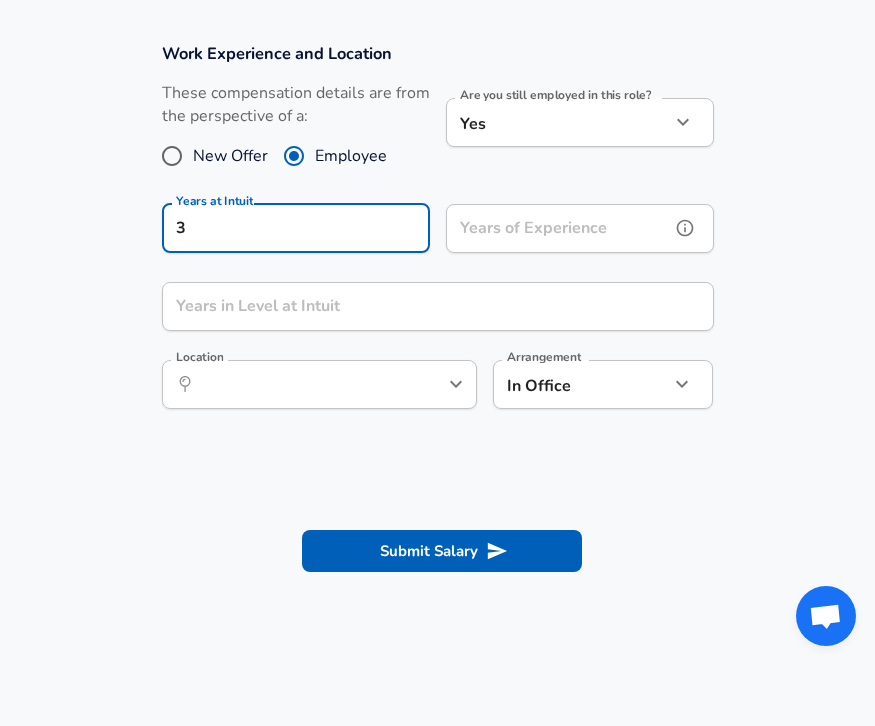 click on "Years of Experience Years of Experience" at bounding box center (580, 231) 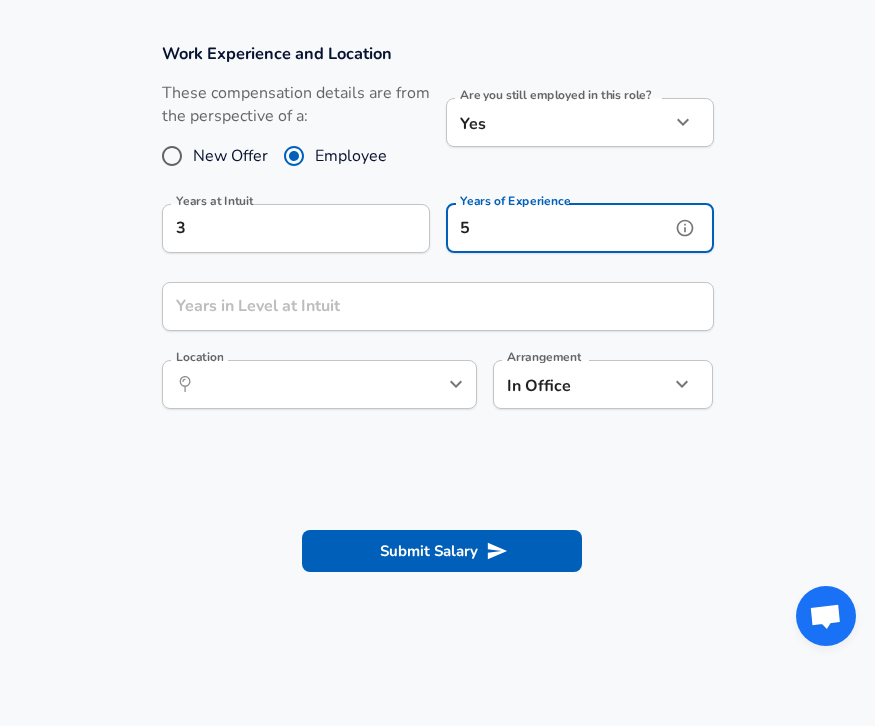 type on "5" 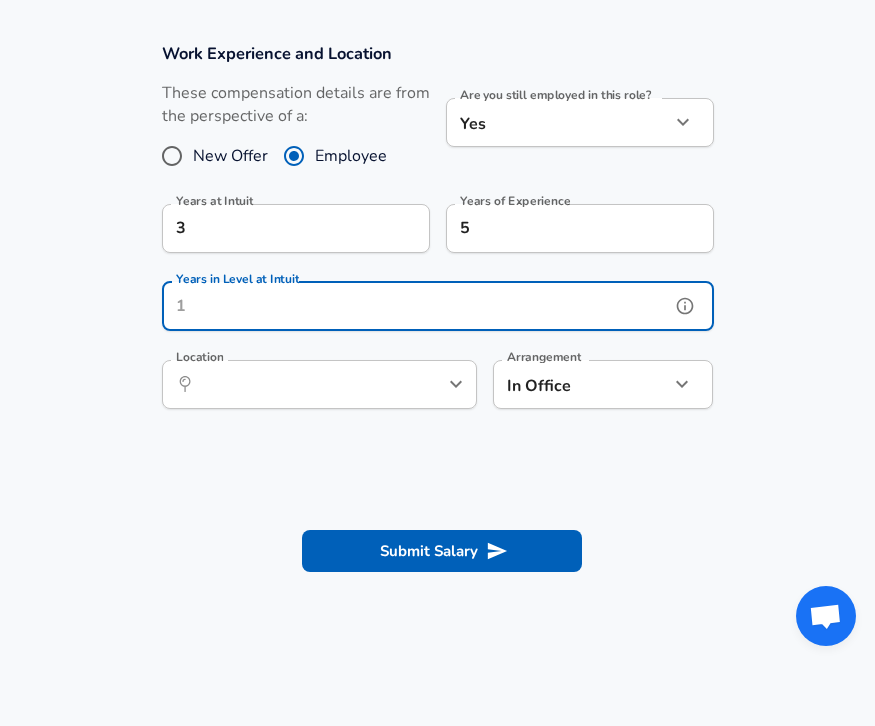 click on "Years in Level at Intuit" at bounding box center [416, 306] 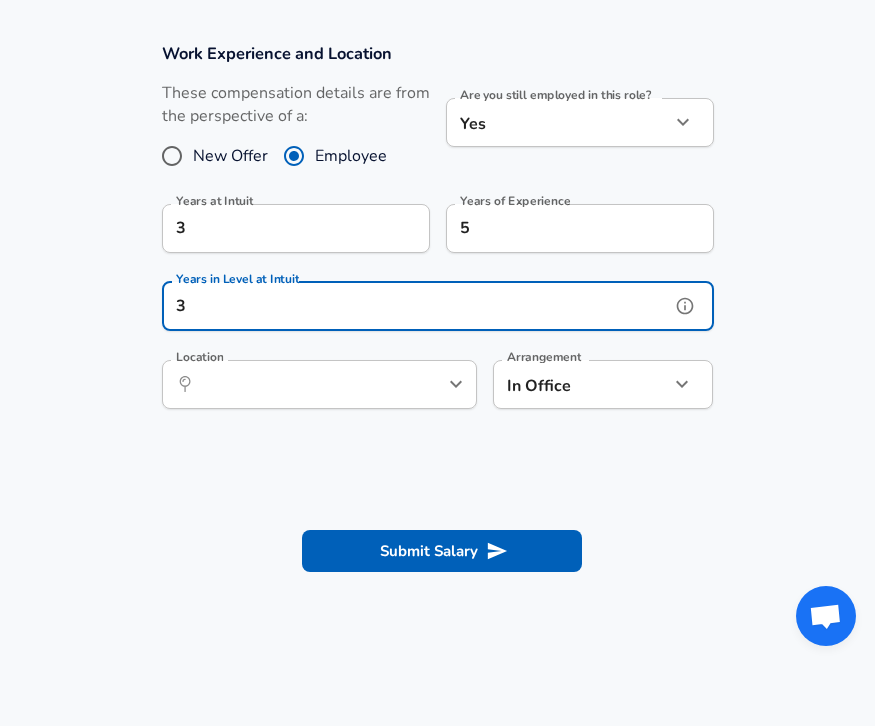 type on "3" 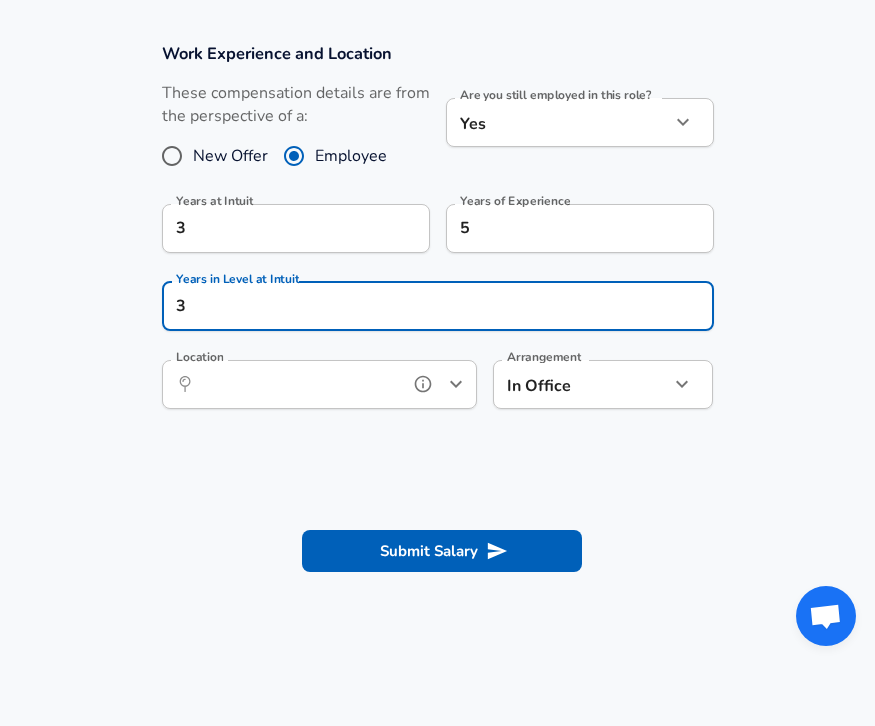 click on "Location" at bounding box center (297, 384) 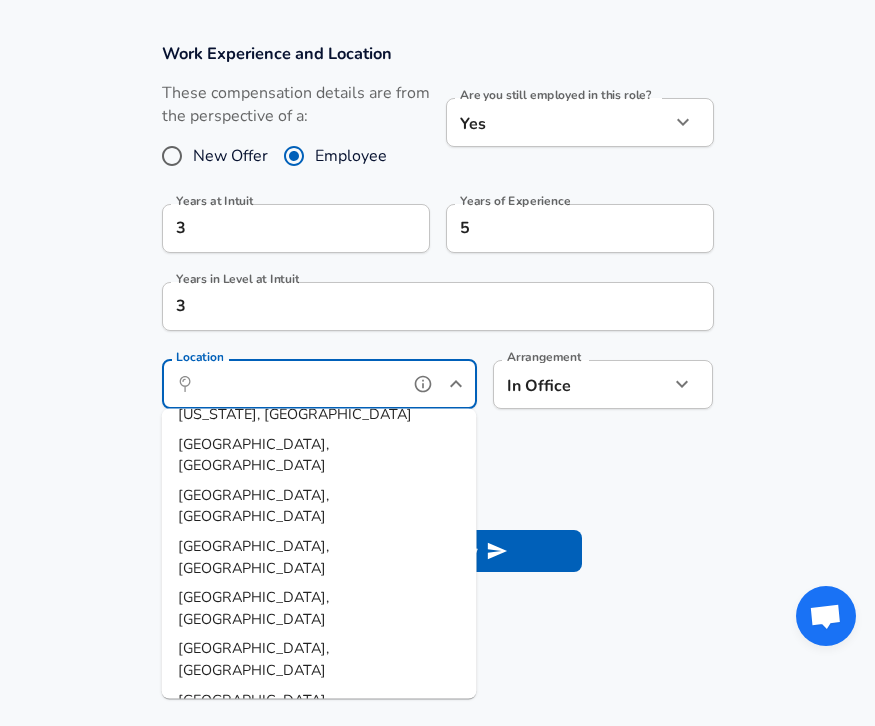 scroll, scrollTop: 0, scrollLeft: 0, axis: both 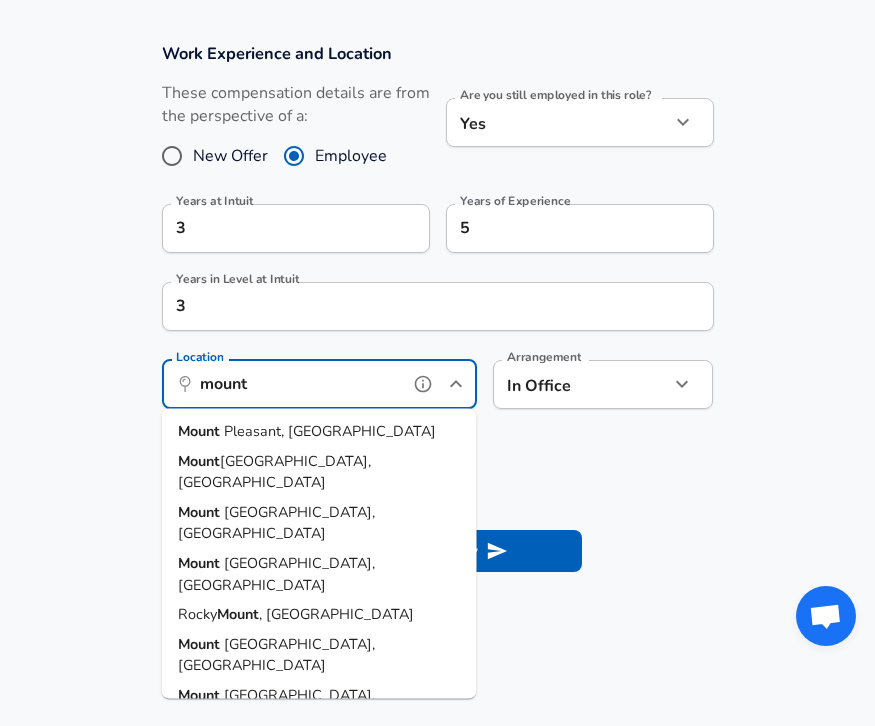 click on "[GEOGRAPHIC_DATA], [GEOGRAPHIC_DATA]" at bounding box center (274, 471) 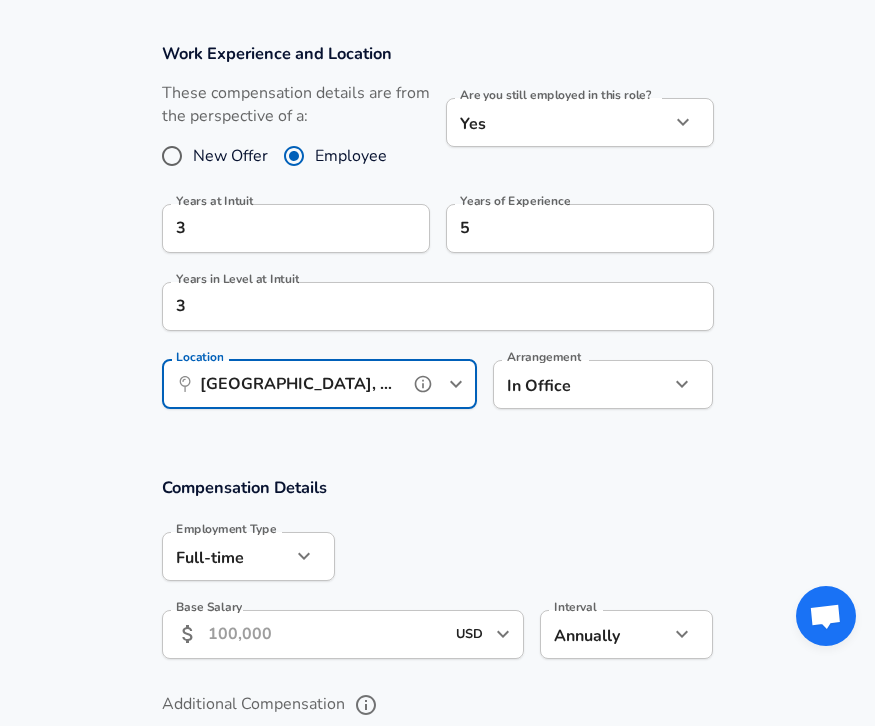 type on "[GEOGRAPHIC_DATA], [GEOGRAPHIC_DATA]" 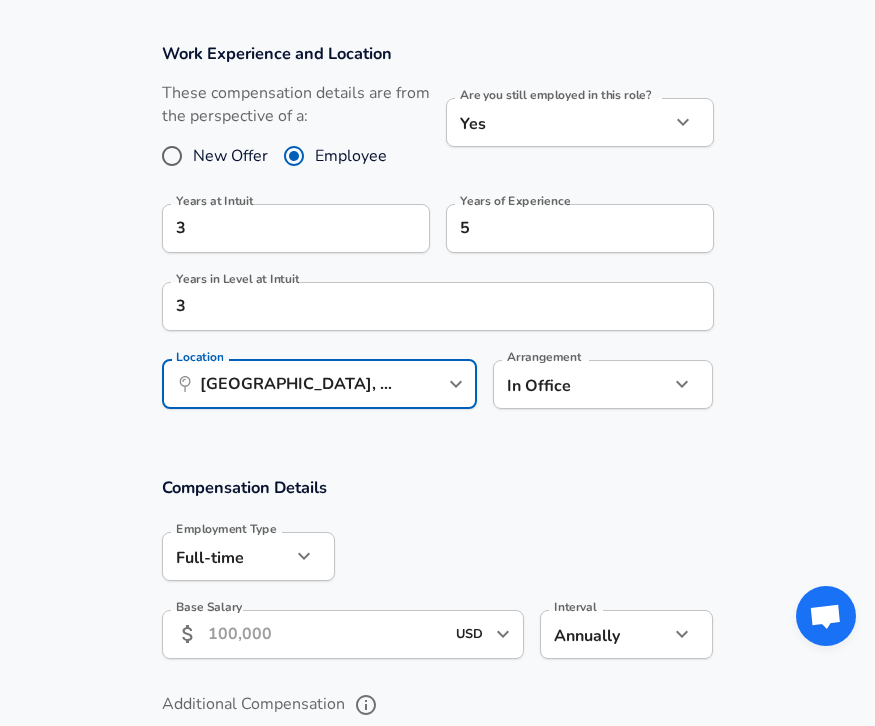 click on "Restart Add Your Salary Upload your offer letter   to verify your submission Enhance Privacy and Anonymity No Automatically hides specific fields until there are enough submissions to safely display the full details.   More Details Based on your submission and the data points that we have already collected, we will automatically hide and anonymize specific fields if there aren't enough data points to remain sufficiently anonymous. Company & Title Information   Enter the company you received your offer from Company Intuit Company   Select the title that closest resembles your official title. This should be similar to the title that was present on your offer letter. Title Product Designer Title Job Family Product Designer Job Family   Select a Specialization that best fits your role. If you can't find one, select 'Other' to enter a custom specialization Select Specialization User Experience (UX) User Experience (UX) Select Specialization   Level Senior Product Designer Level Work Experience and Location Yes yes" at bounding box center (437, -472) 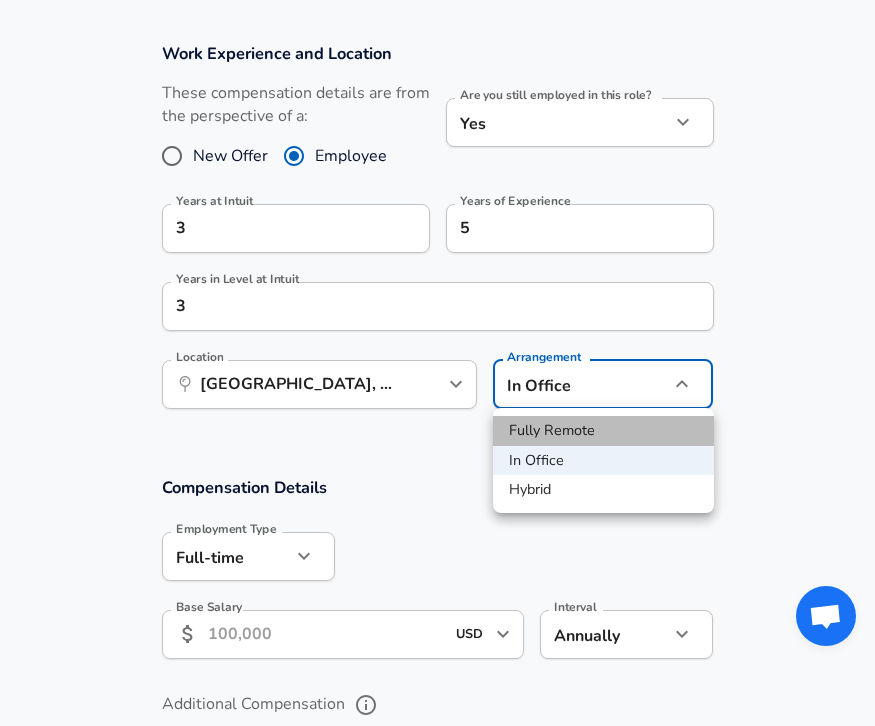 click on "Fully Remote" at bounding box center [603, 431] 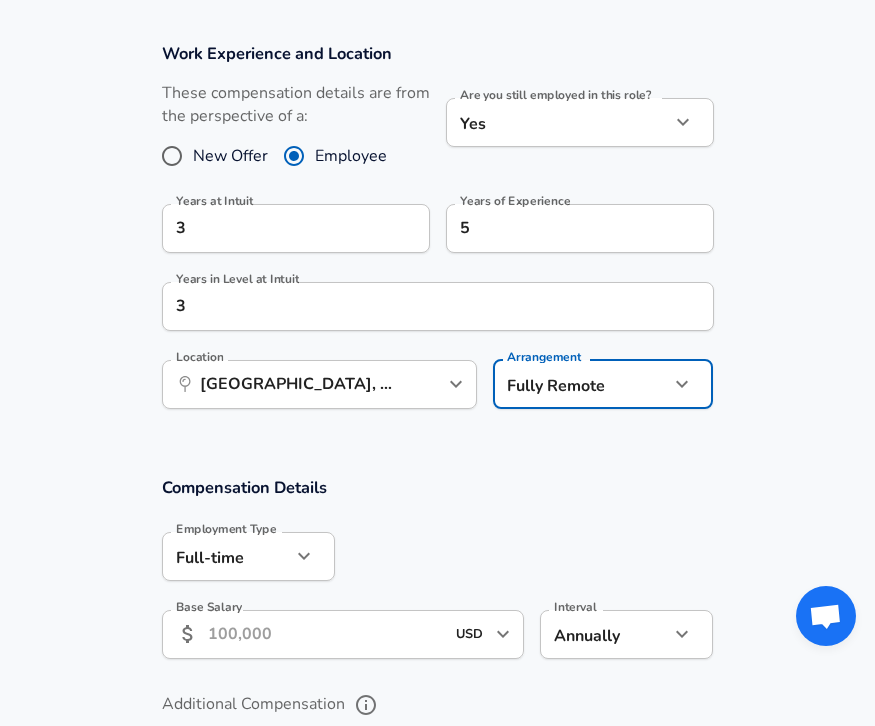 click on "Restart Add Your Salary Upload your offer letter   to verify your submission Enhance Privacy and Anonymity No Automatically hides specific fields until there are enough submissions to safely display the full details.   More Details Based on your submission and the data points that we have already collected, we will automatically hide and anonymize specific fields if there aren't enough data points to remain sufficiently anonymous. Company & Title Information   Enter the company you received your offer from Company Intuit Company   Select the title that closest resembles your official title. This should be similar to the title that was present on your offer letter. Title Product Designer Title Job Family Product Designer Job Family   Select a Specialization that best fits your role. If you can't find one, select 'Other' to enter a custom specialization Select Specialization User Experience (UX) User Experience (UX) Select Specialization   Level Senior Product Designer Level Work Experience and Location Yes yes" at bounding box center (437, -472) 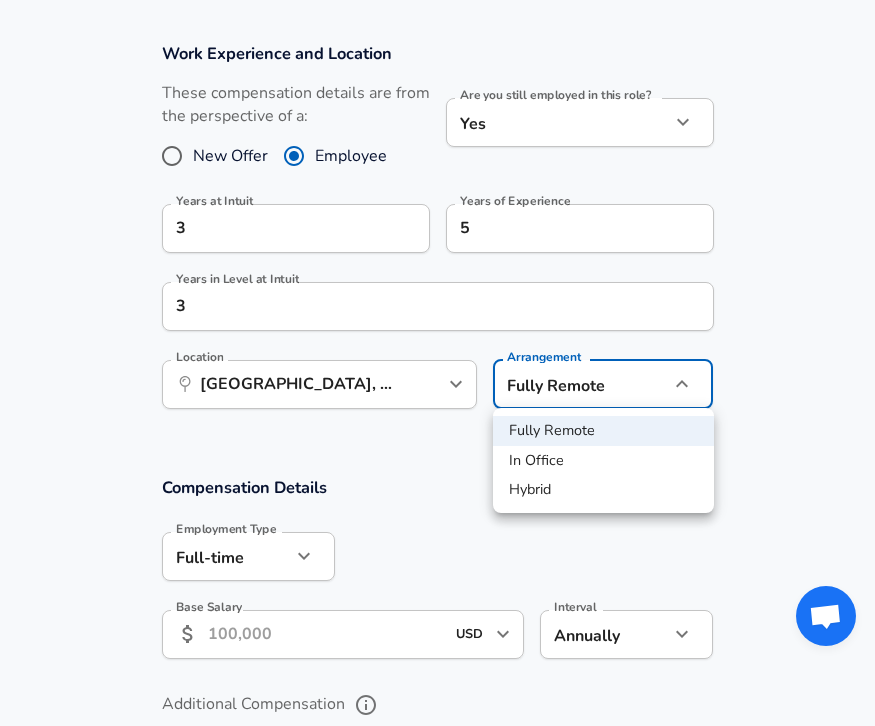 click on "Hybrid" at bounding box center (603, 490) 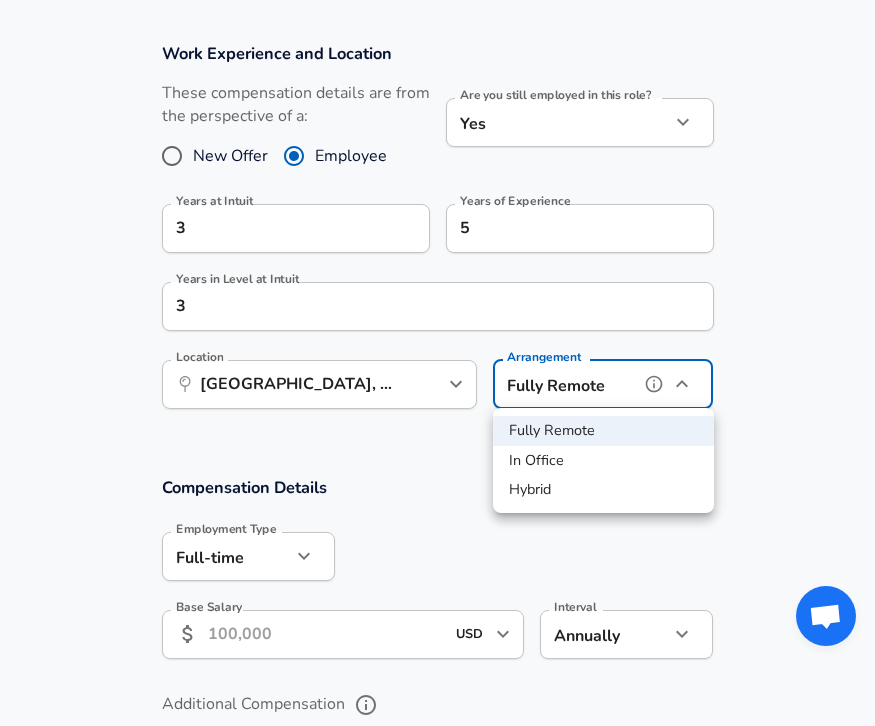 type on "hybrid" 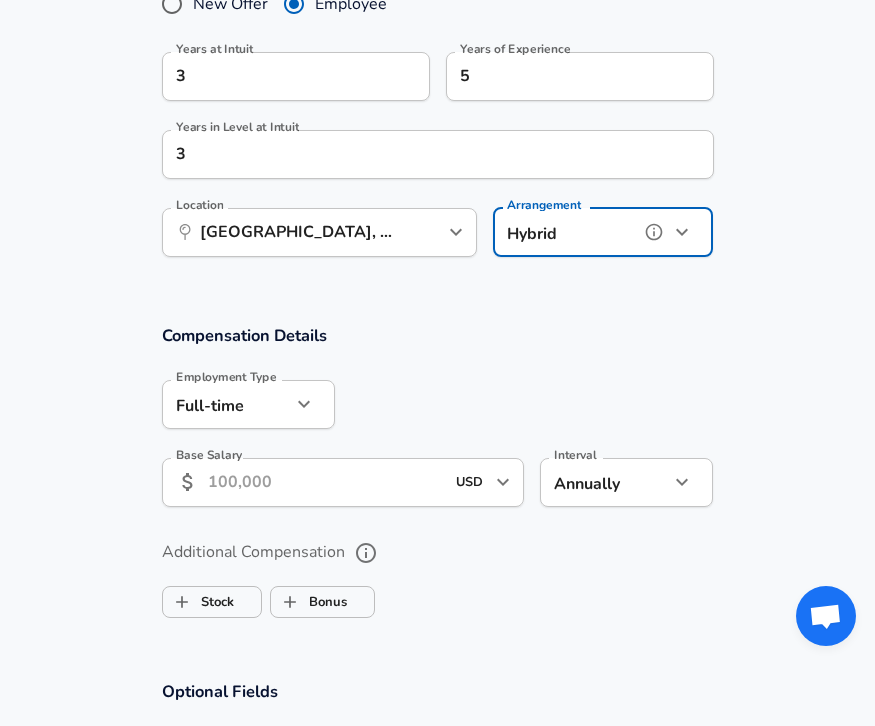 scroll, scrollTop: 997, scrollLeft: 0, axis: vertical 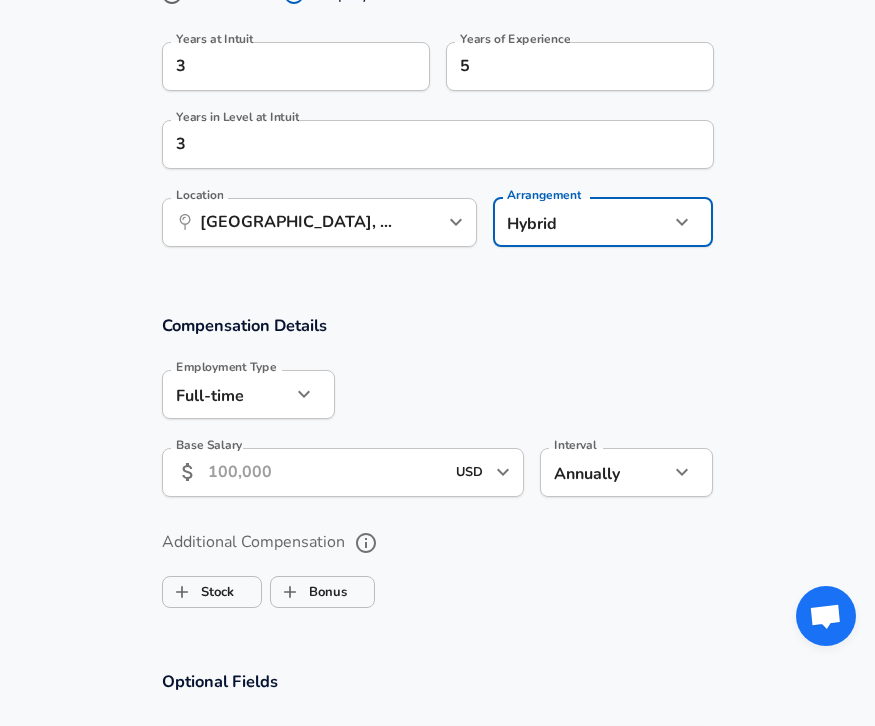 click on "Base Salary" at bounding box center (326, 472) 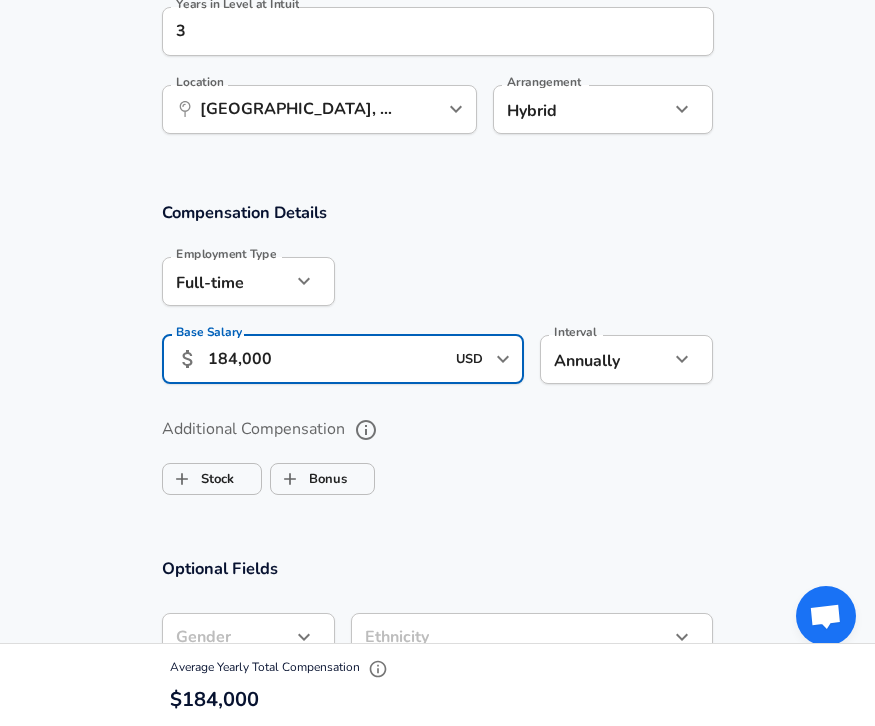scroll, scrollTop: 1115, scrollLeft: 0, axis: vertical 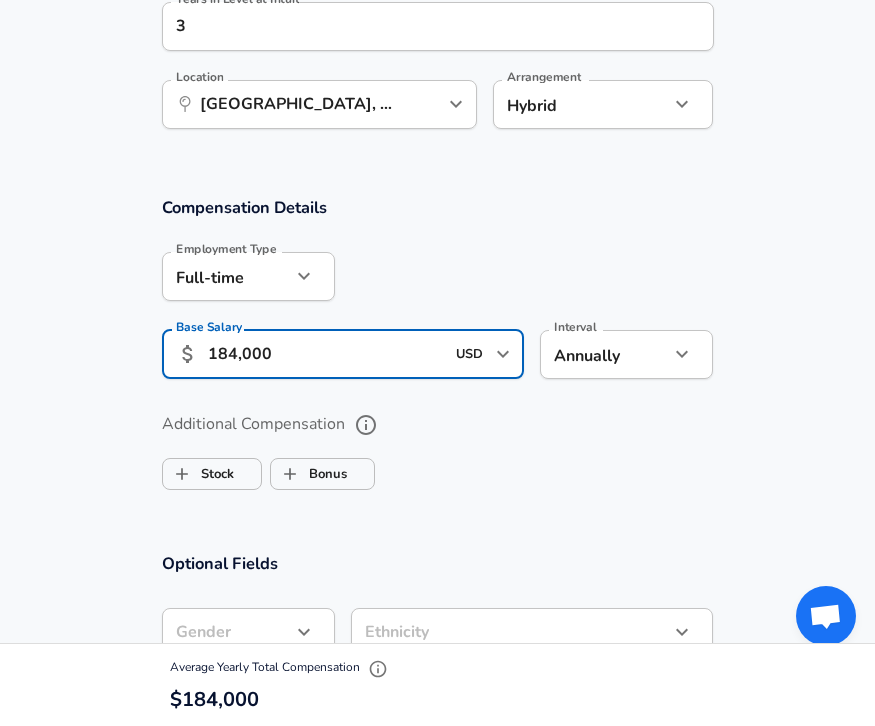type on "184,000" 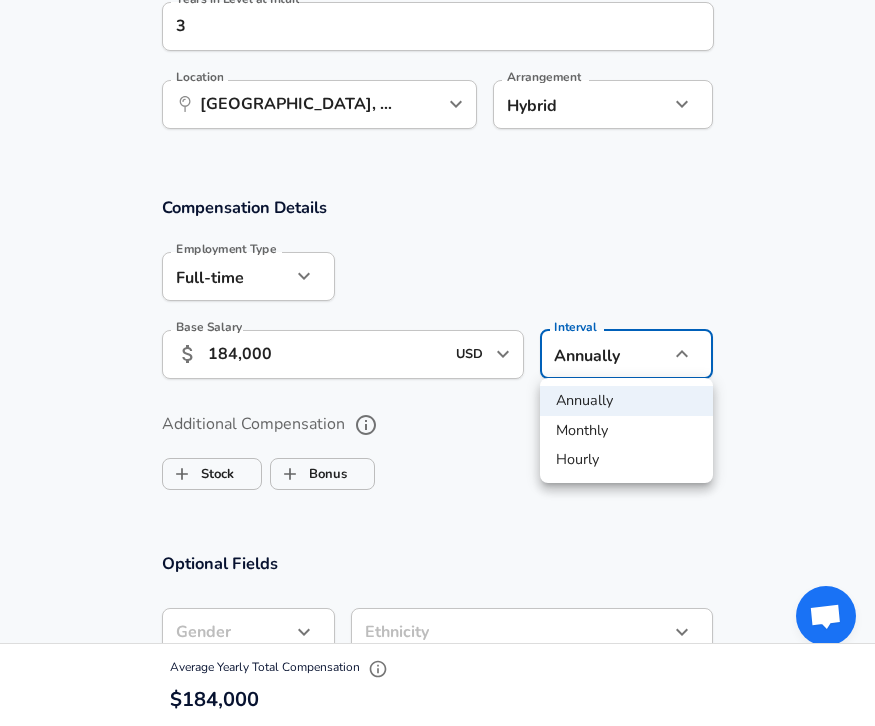 click at bounding box center [437, 363] 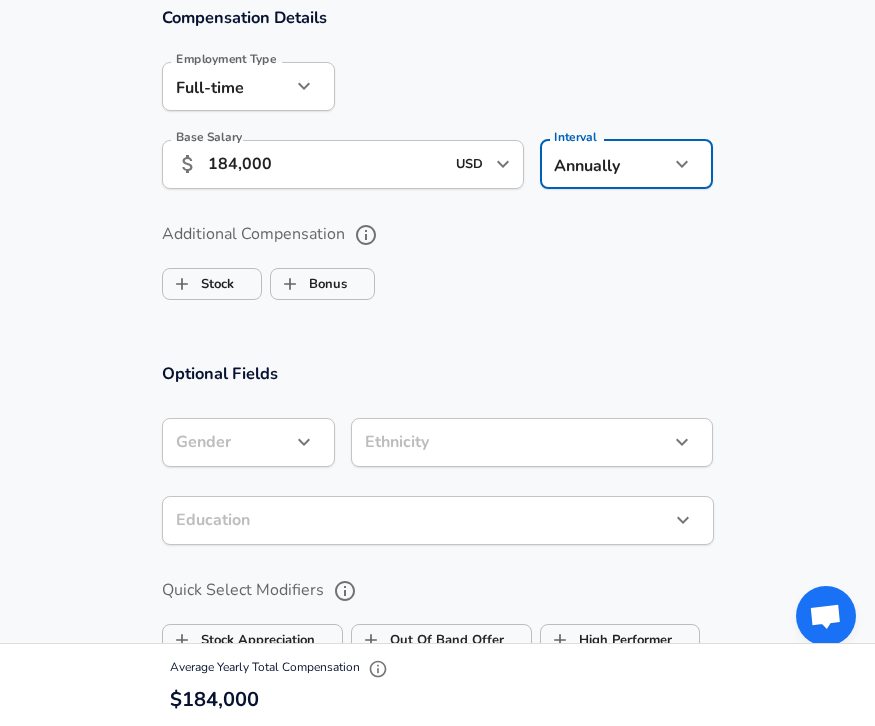 scroll, scrollTop: 1332, scrollLeft: 0, axis: vertical 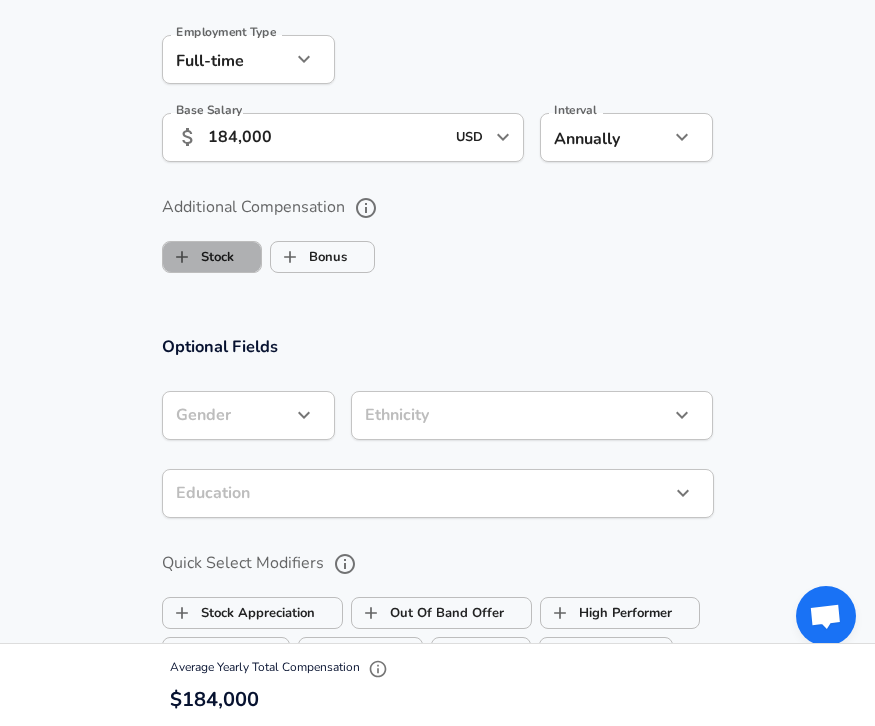 click on "Stock" at bounding box center (198, 257) 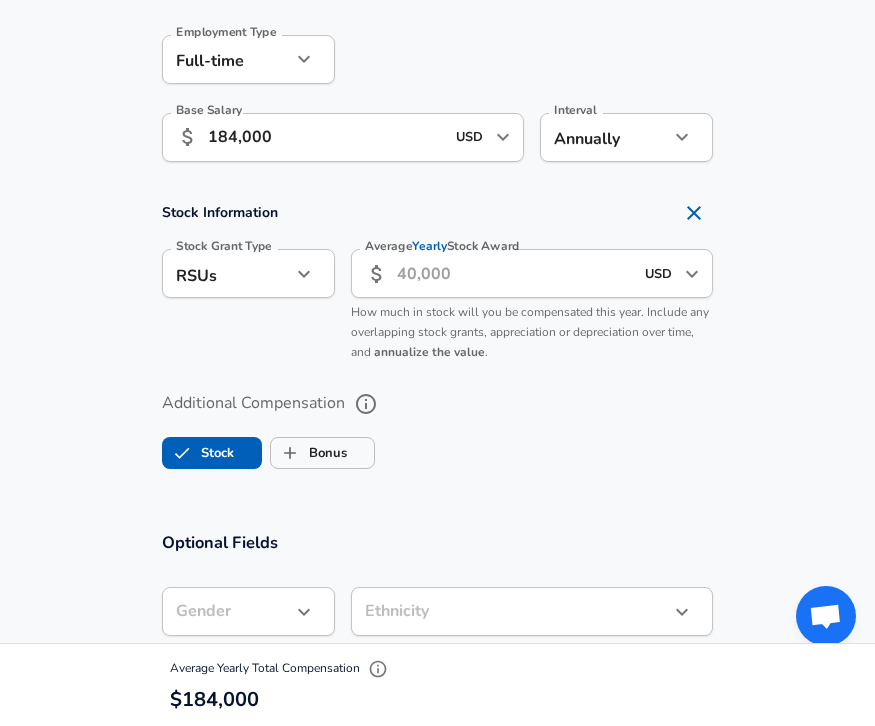 click on "Average  Yearly  Stock Award" at bounding box center (515, 273) 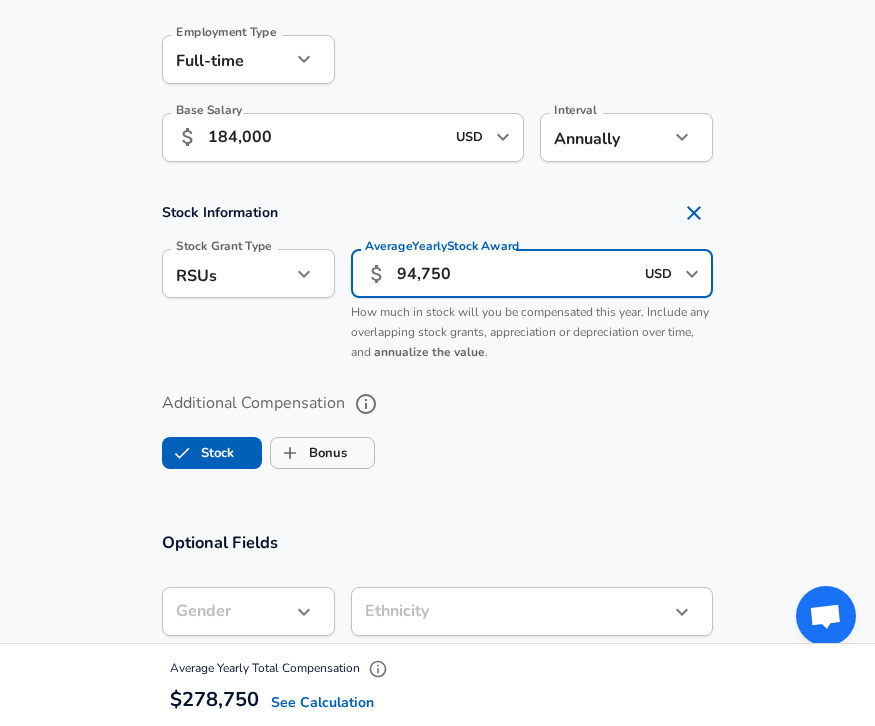 type on "94,750" 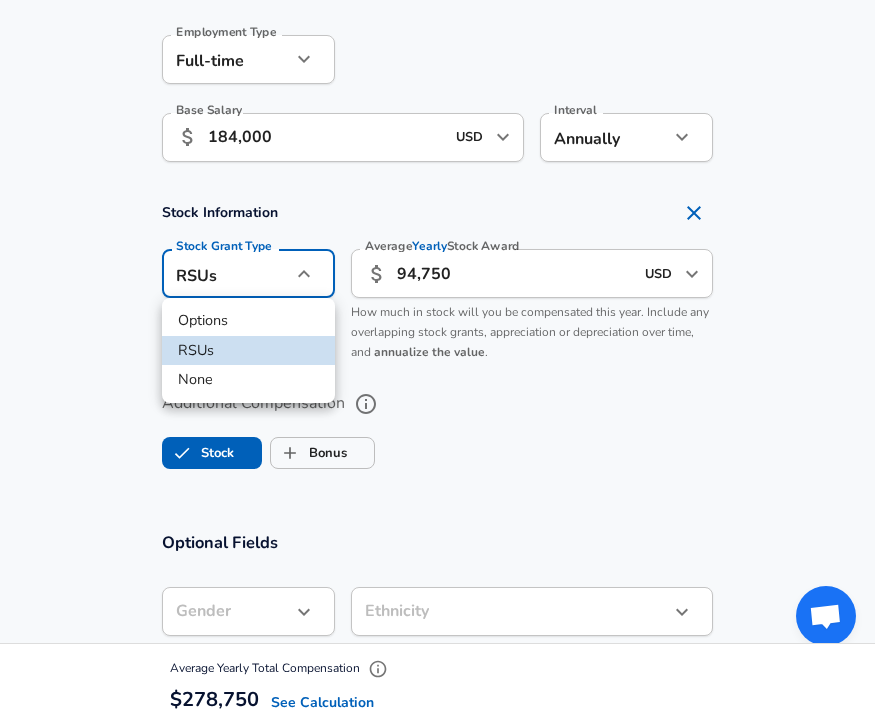 click on "Restart Add Your Salary Upload your offer letter   to verify your submission Enhance Privacy and Anonymity No Automatically hides specific fields until there are enough submissions to safely display the full details.   More Details Based on your submission and the data points that we have already collected, we will automatically hide and anonymize specific fields if there aren't enough data points to remain sufficiently anonymous. Company & Title Information   Enter the company you received your offer from Company Intuit Company   Select the title that closest resembles your official title. This should be similar to the title that was present on your offer letter. Title Product Designer Title Job Family Product Designer Job Family   Select a Specialization that best fits your role. If you can't find one, select 'Other' to enter a custom specialization Select Specialization User Experience (UX) User Experience (UX) Select Specialization   Level Senior Product Designer Level Work Experience and Location Yes yes" at bounding box center (437, -969) 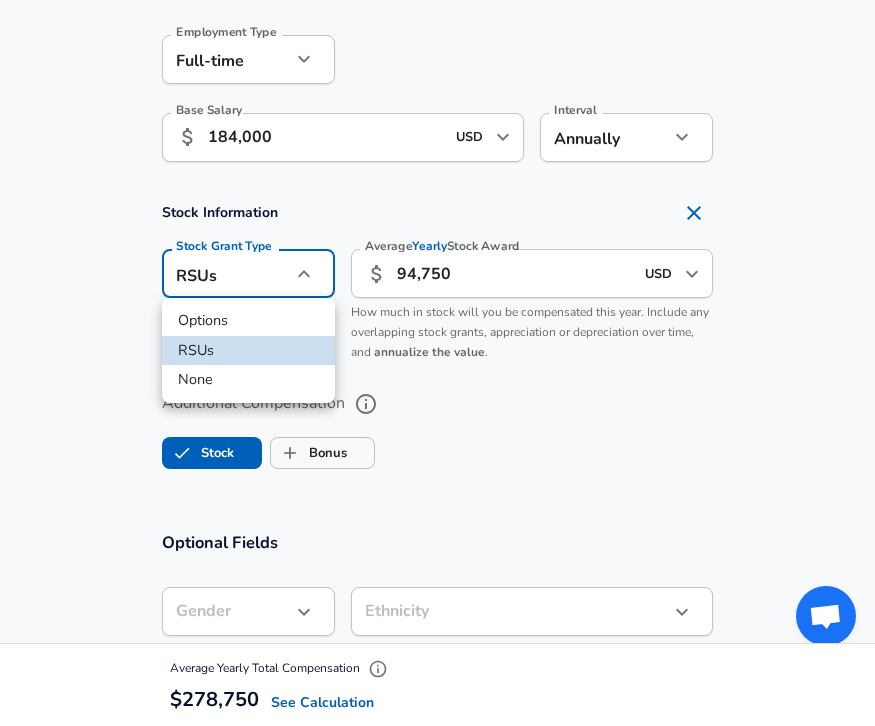 click at bounding box center (437, 363) 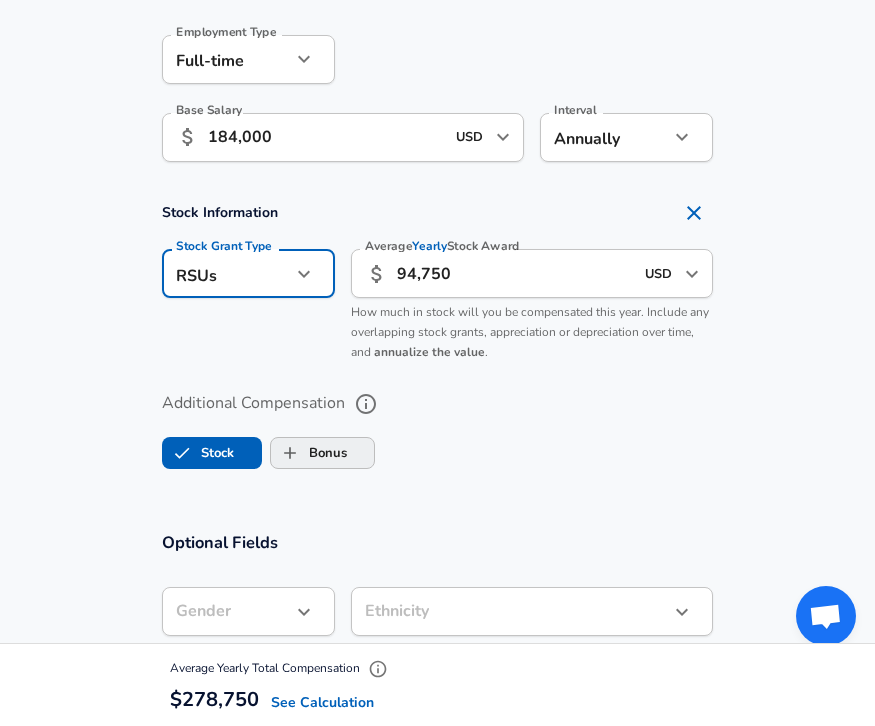 click on "Bonus" at bounding box center [290, 453] 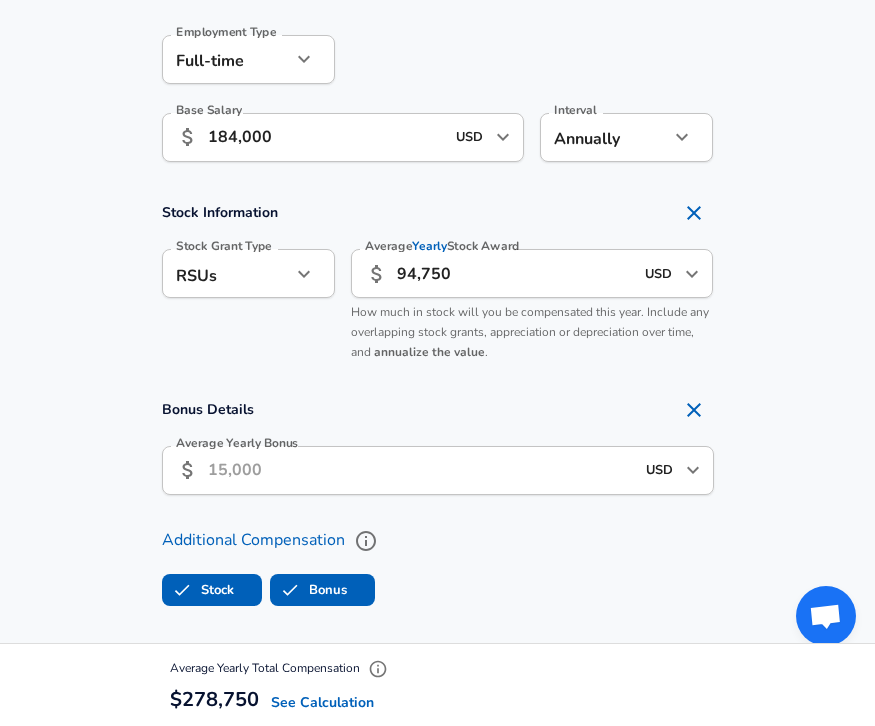 checkbox on "true" 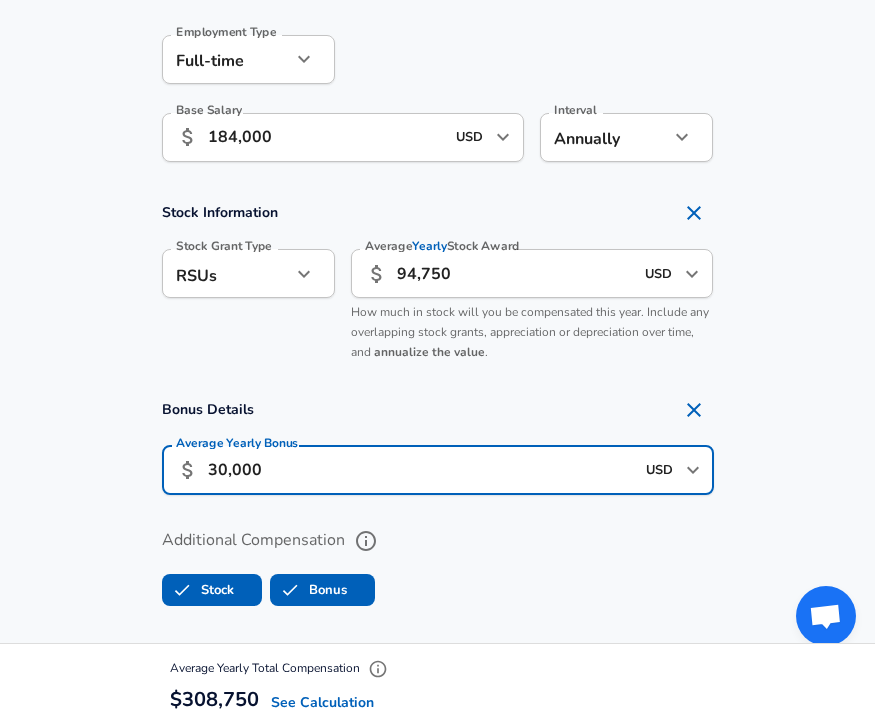 click on "Bonus Details" at bounding box center [438, 410] 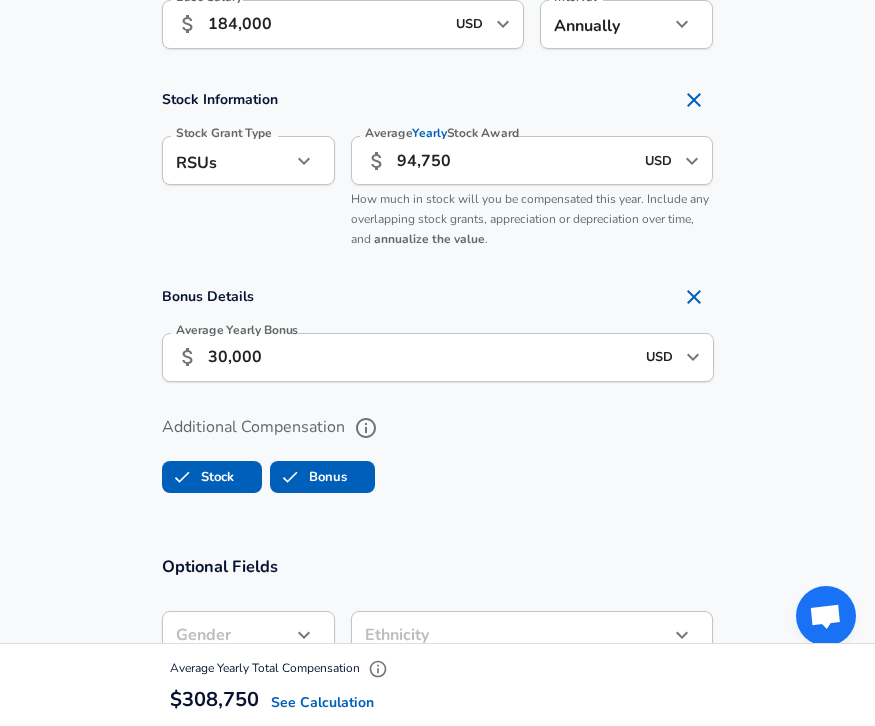 scroll, scrollTop: 1442, scrollLeft: 0, axis: vertical 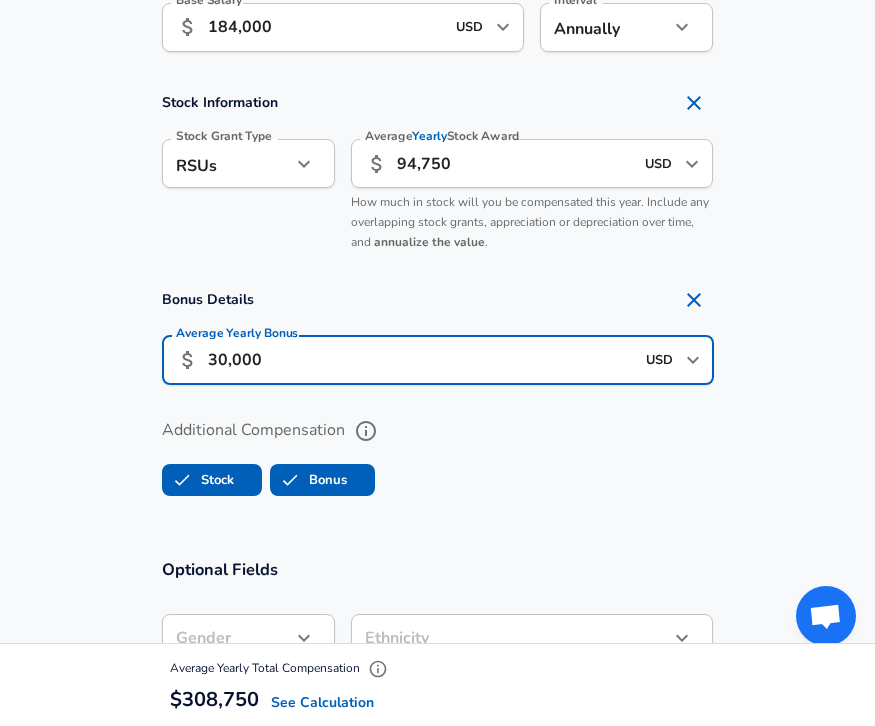 drag, startPoint x: 233, startPoint y: 355, endPoint x: 313, endPoint y: 355, distance: 80 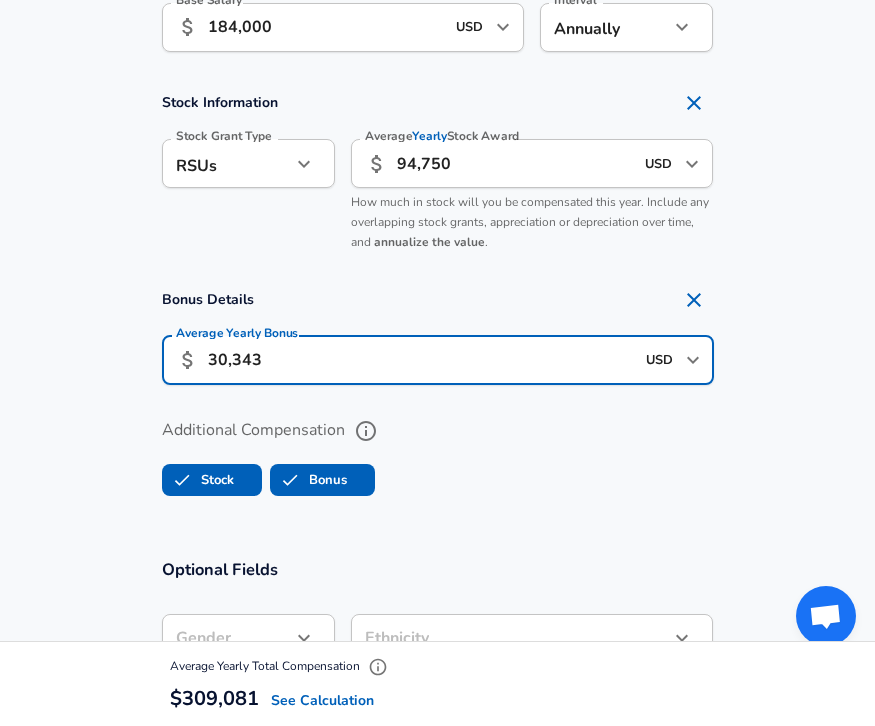 type on "30,343" 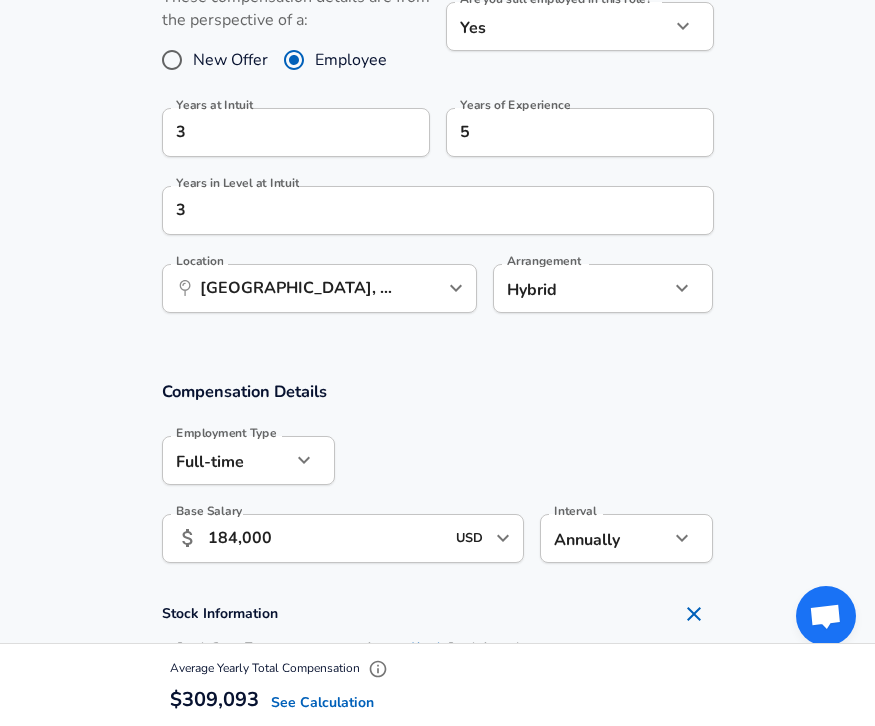 scroll, scrollTop: 933, scrollLeft: 0, axis: vertical 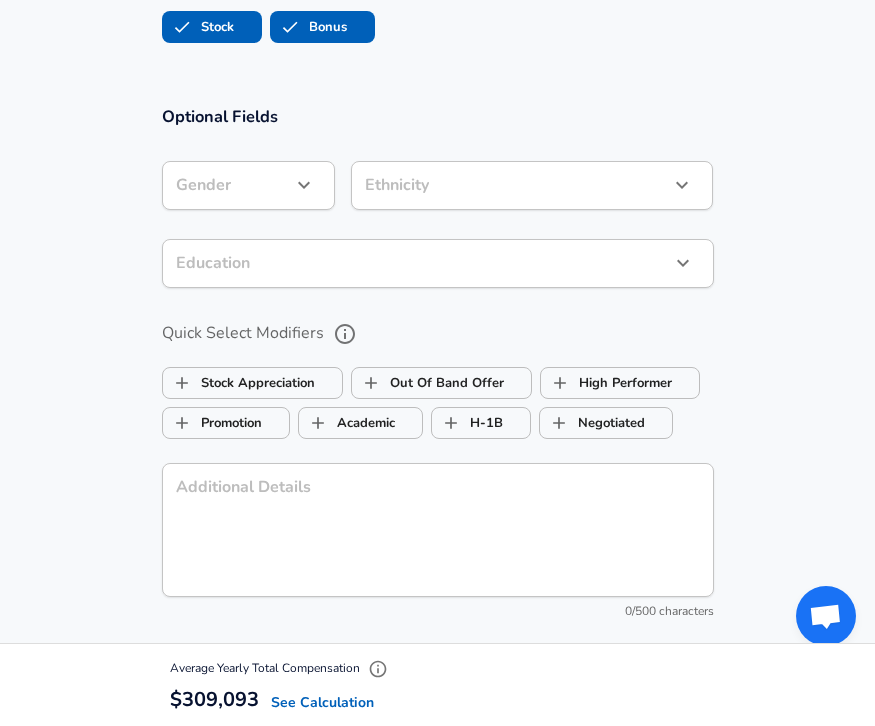 click 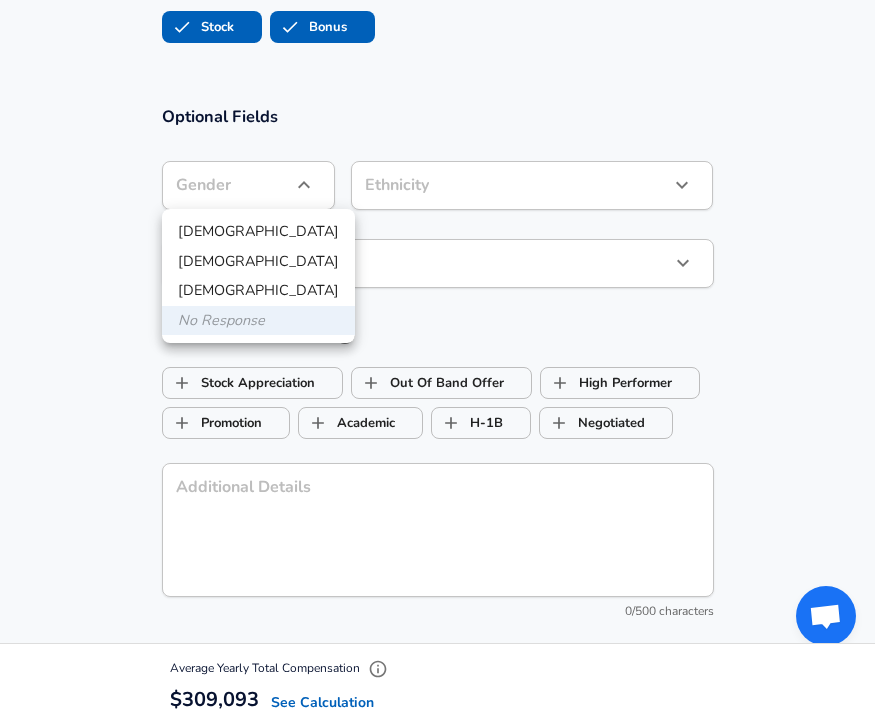 click on "[DEMOGRAPHIC_DATA]" at bounding box center [258, 262] 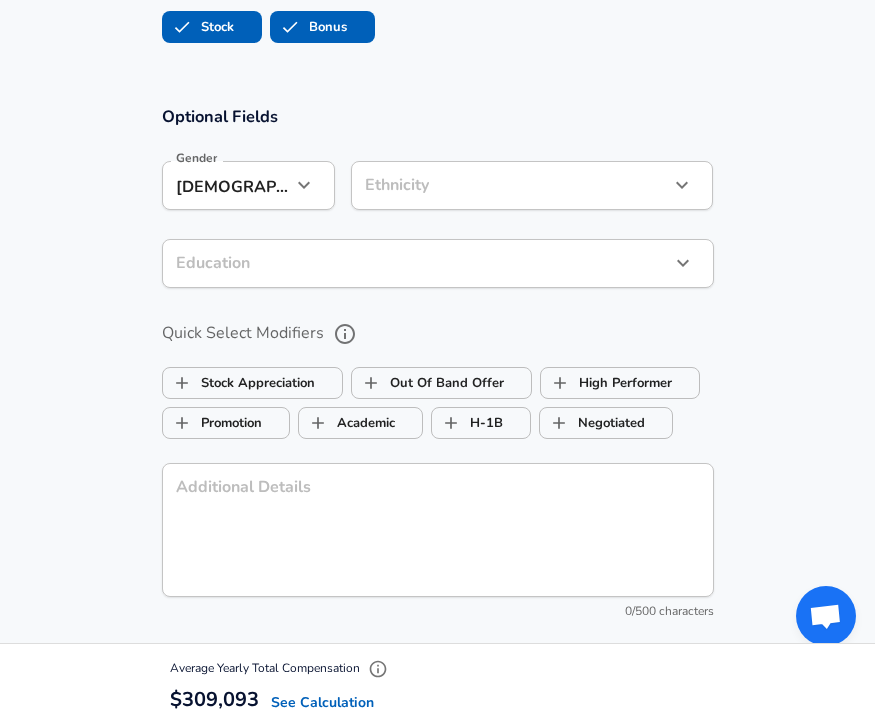 click on "Restart Add Your Salary Upload your offer letter   to verify your submission Enhance Privacy and Anonymity No Automatically hides specific fields until there are enough submissions to safely display the full details.   More Details Based on your submission and the data points that we have already collected, we will automatically hide and anonymize specific fields if there aren't enough data points to remain sufficiently anonymous. Company & Title Information   Enter the company you received your offer from Company Intuit Company   Select the title that closest resembles your official title. This should be similar to the title that was present on your offer letter. Title Product Designer Title Job Family Product Designer Job Family   Select a Specialization that best fits your role. If you can't find one, select 'Other' to enter a custom specialization Select Specialization User Experience (UX) User Experience (UX) Select Specialization   Level Senior Product Designer Level Work Experience and Location Yes yes" at bounding box center (437, -1532) 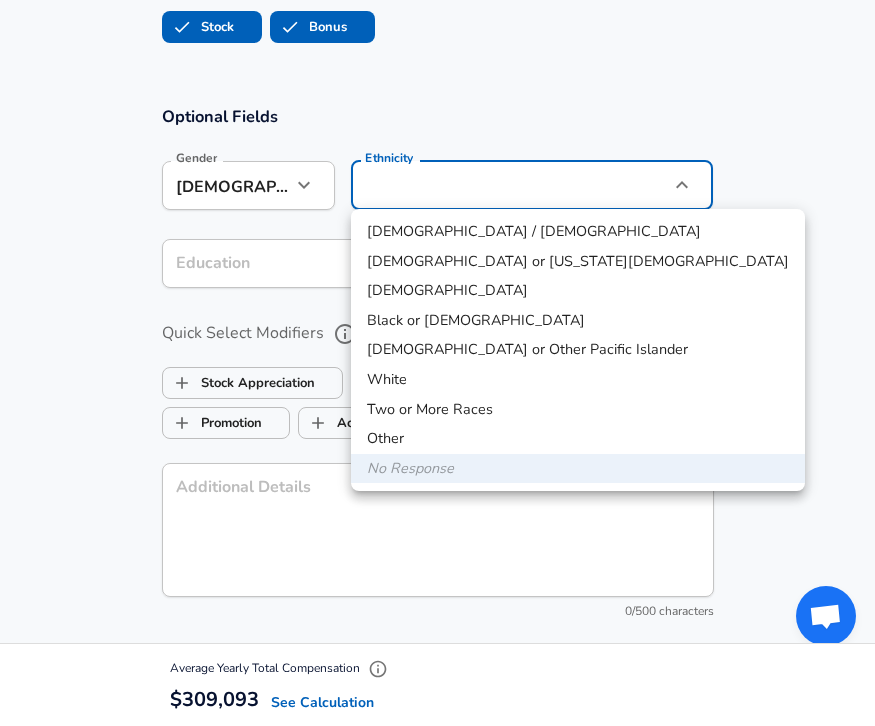 click on "[DEMOGRAPHIC_DATA]" at bounding box center [578, 291] 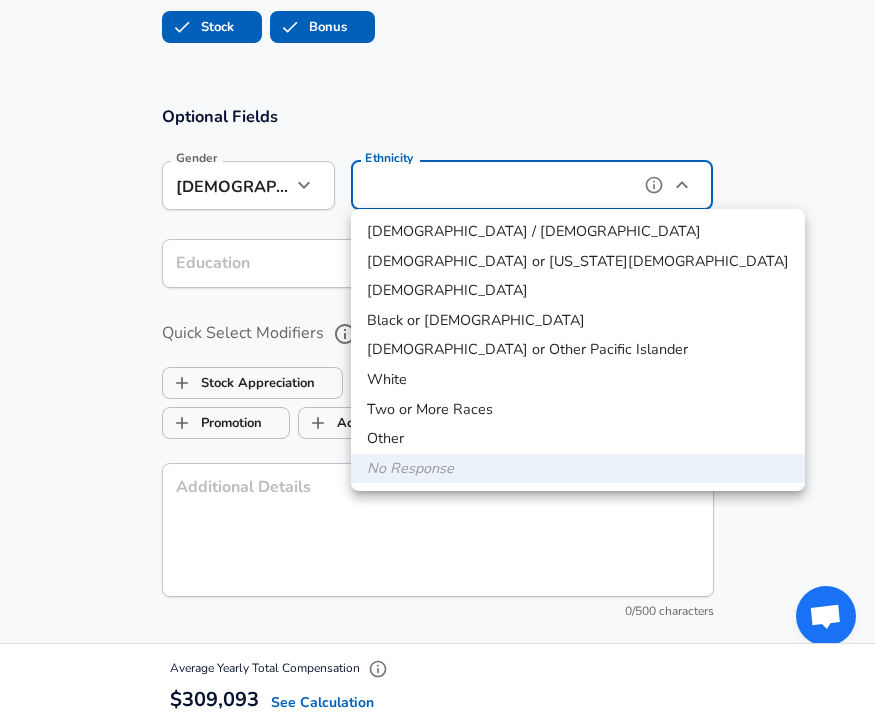 type on "[DEMOGRAPHIC_DATA]" 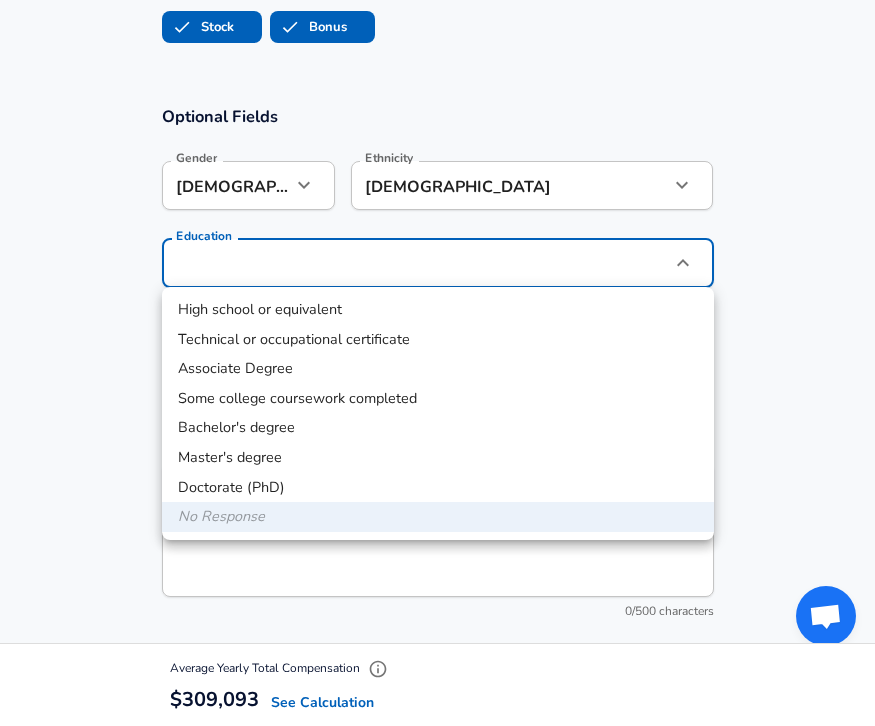 click on "Restart Add Your Salary Upload your offer letter   to verify your submission Enhance Privacy and Anonymity No Automatically hides specific fields until there are enough submissions to safely display the full details.   More Details Based on your submission and the data points that we have already collected, we will automatically hide and anonymize specific fields if there aren't enough data points to remain sufficiently anonymous. Company & Title Information   Enter the company you received your offer from Company Intuit Company   Select the title that closest resembles your official title. This should be similar to the title that was present on your offer letter. Title Product Designer Title Job Family Product Designer Job Family   Select a Specialization that best fits your role. If you can't find one, select 'Other' to enter a custom specialization Select Specialization User Experience (UX) User Experience (UX) Select Specialization   Level Senior Product Designer Level Work Experience and Location Yes yes" at bounding box center (437, -1532) 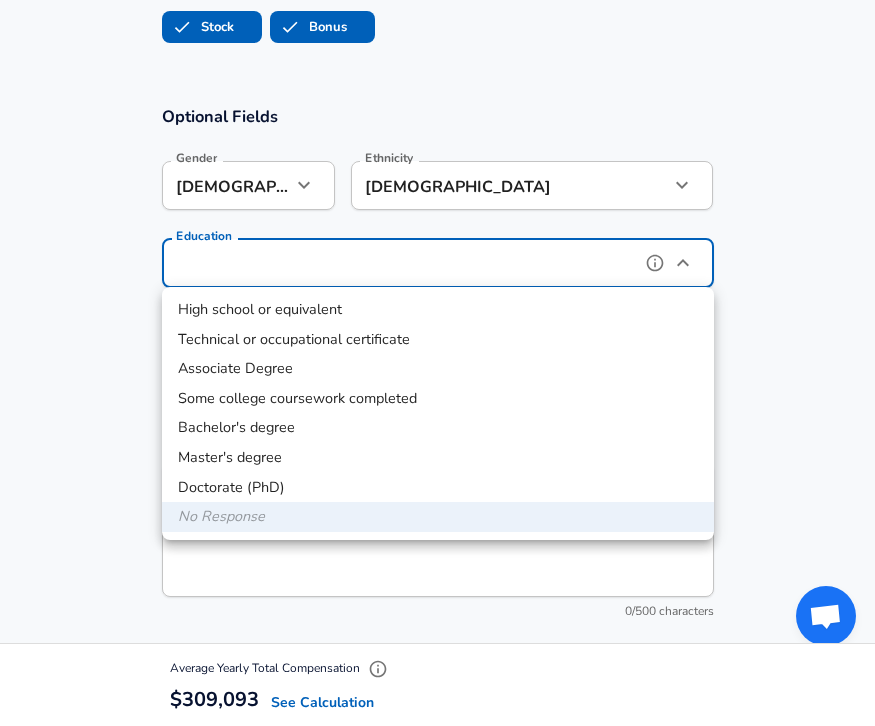 type on "Masters degree" 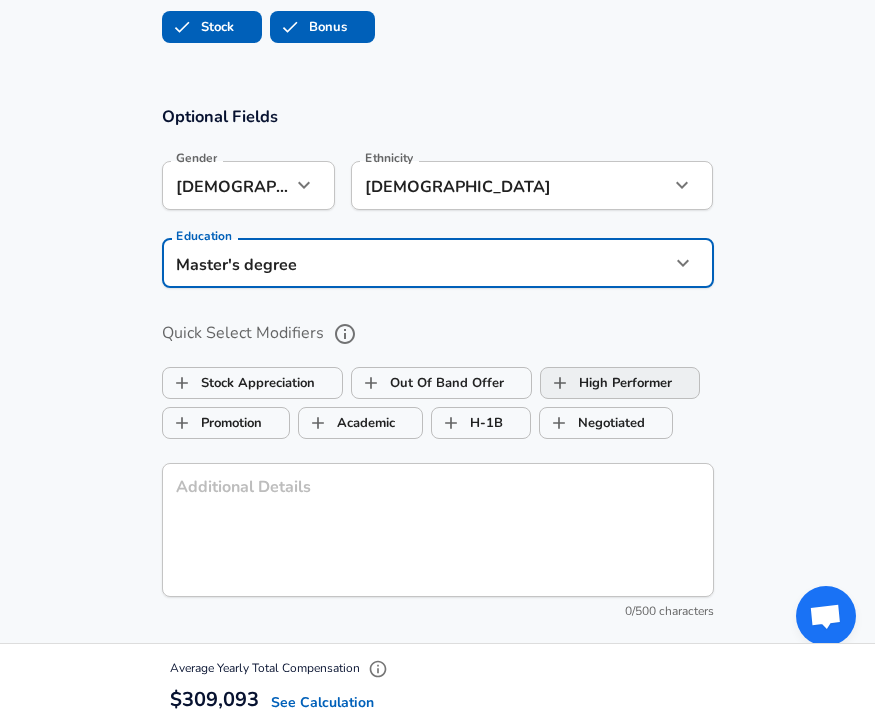 click on "High Performer" at bounding box center (560, 383) 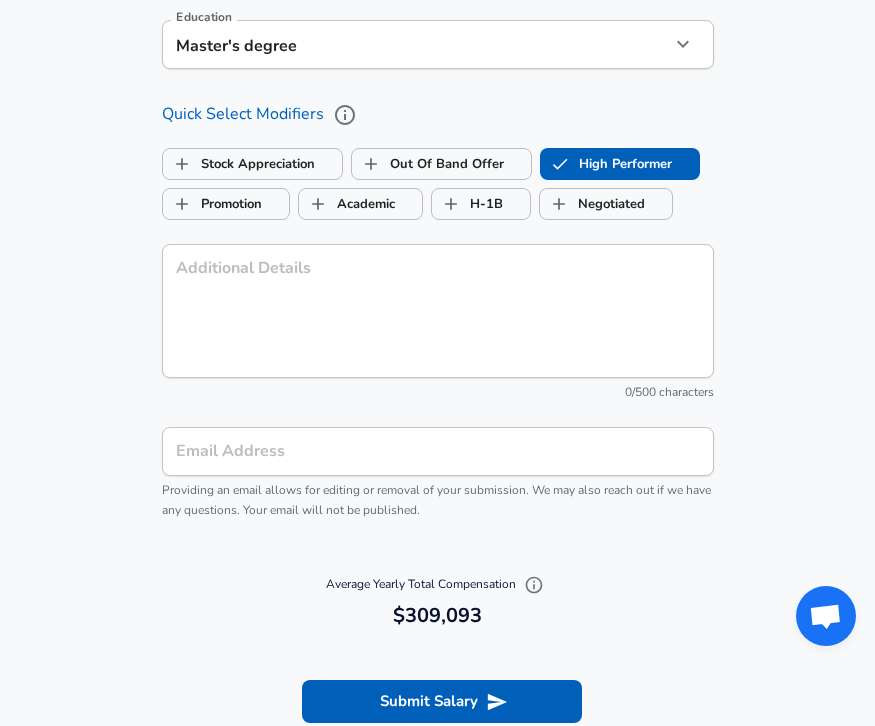 scroll, scrollTop: 2122, scrollLeft: 0, axis: vertical 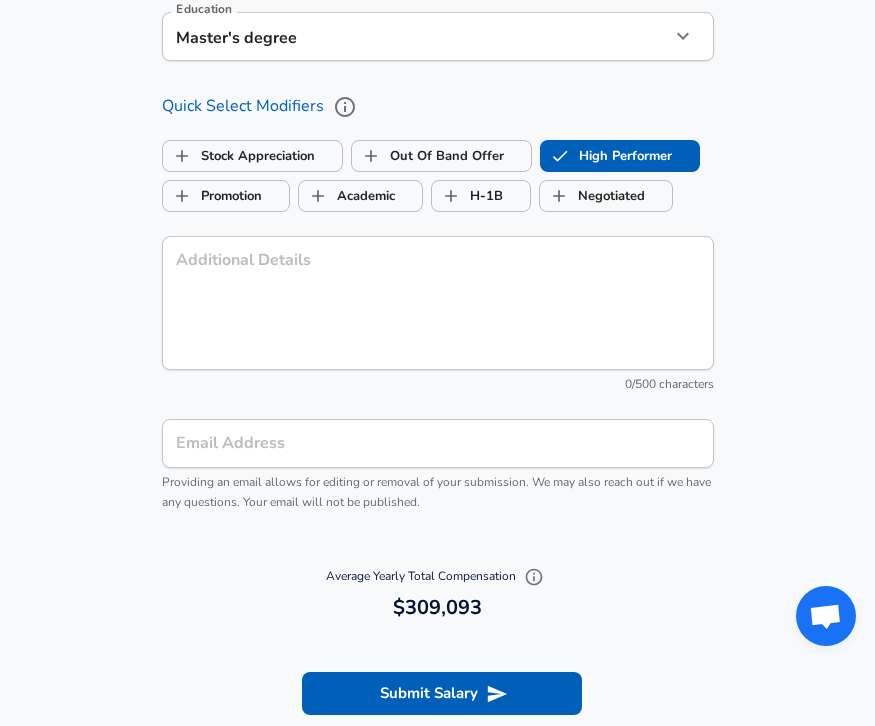 click on "Additional Details" at bounding box center [438, 302] 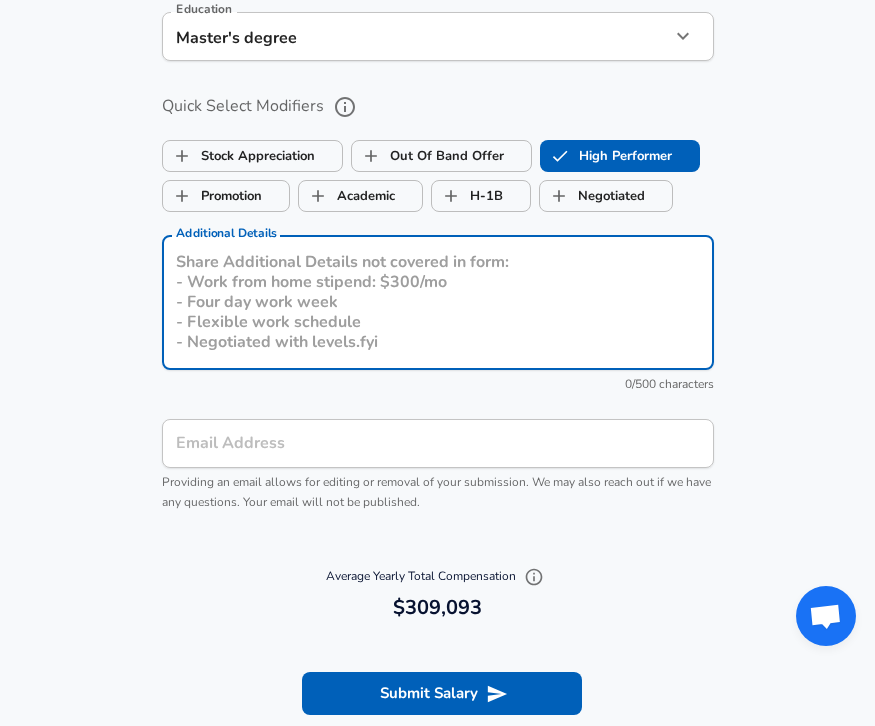 click on "Optional Fields Gender [DEMOGRAPHIC_DATA] [DEMOGRAPHIC_DATA] Gender Ethnicity [DEMOGRAPHIC_DATA] Ethnicity Education Master's degree Masters degree Education Quick Select Modifiers   Stock Appreciation Out Of Band Offer High Performer Promotion Academic H-1B Negotiated Additional Details x Additional Details 0 /500 characters Email Address Email Address   Providing an email allows for editing or removal of your submission. We may also reach out if we have any questions. Your email will not be published." at bounding box center (438, 199) 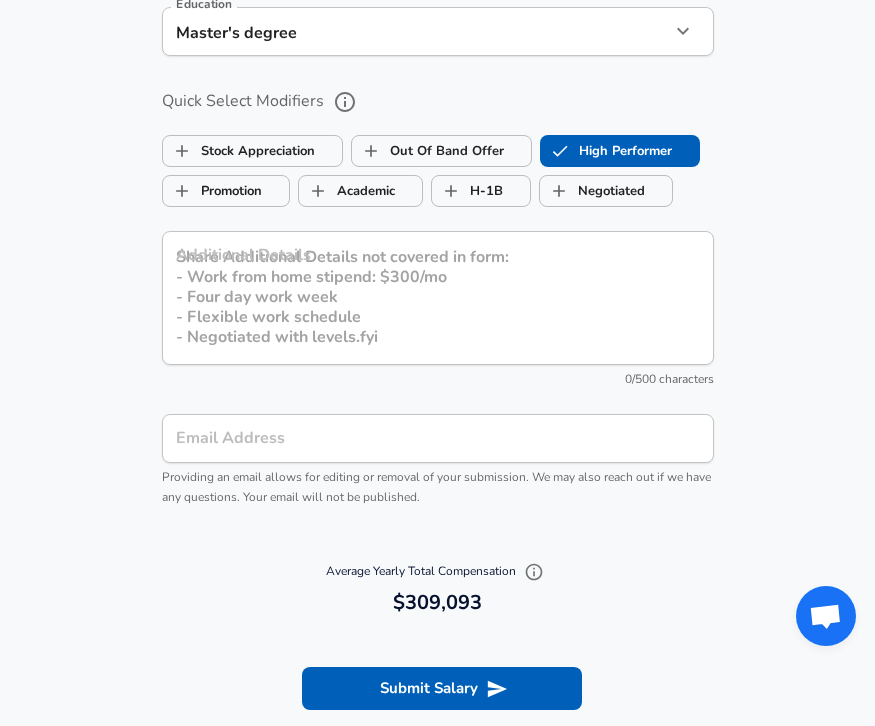 scroll, scrollTop: 2193, scrollLeft: 0, axis: vertical 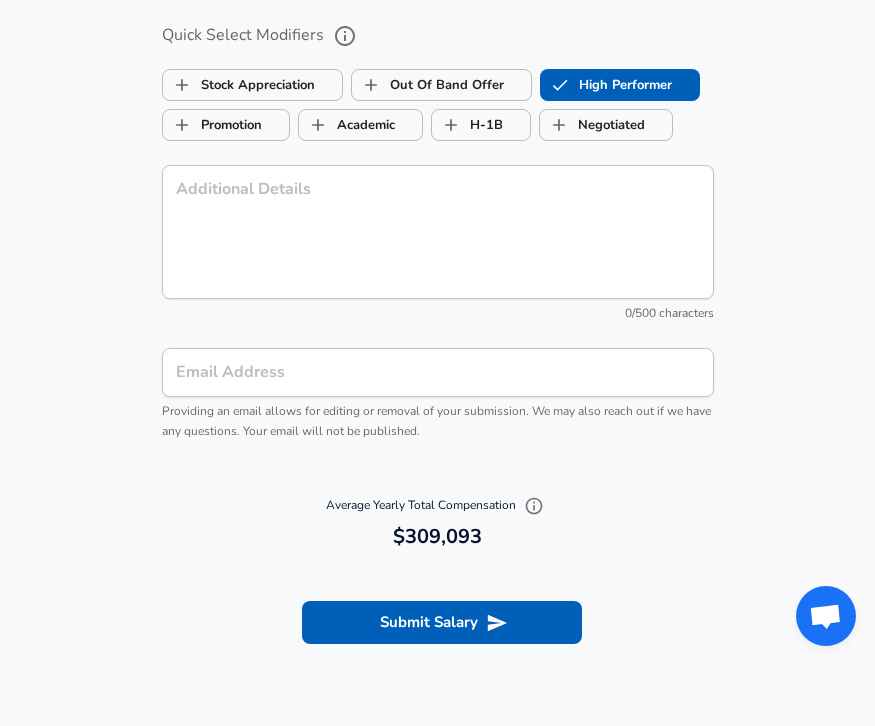 click on "Additional Details" at bounding box center [438, 231] 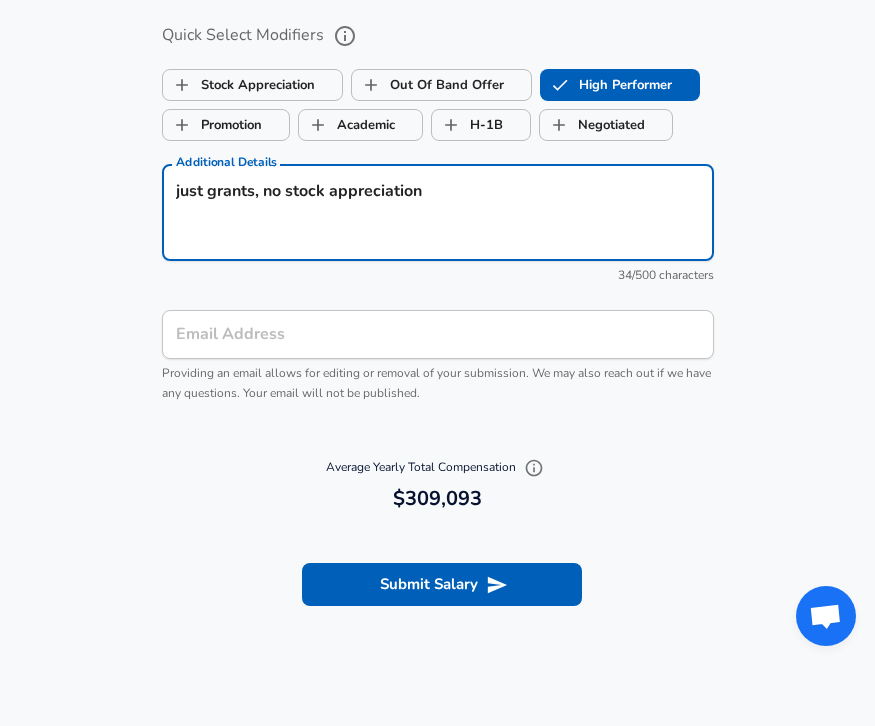 click on "Optional Fields Gender [DEMOGRAPHIC_DATA] [DEMOGRAPHIC_DATA] Gender Ethnicity [DEMOGRAPHIC_DATA] Ethnicity Education Master's degree Masters degree Education Quick Select Modifiers   Stock Appreciation Out Of Band Offer High Performer Promotion Academic H-1B Negotiated Additional Details just grants, no stock appreciation x Additional Details 34 /500 characters Email Address Email Address   Providing an email allows for editing or removal of your submission. We may also reach out if we have any questions. Your email will not be published." at bounding box center [437, 114] 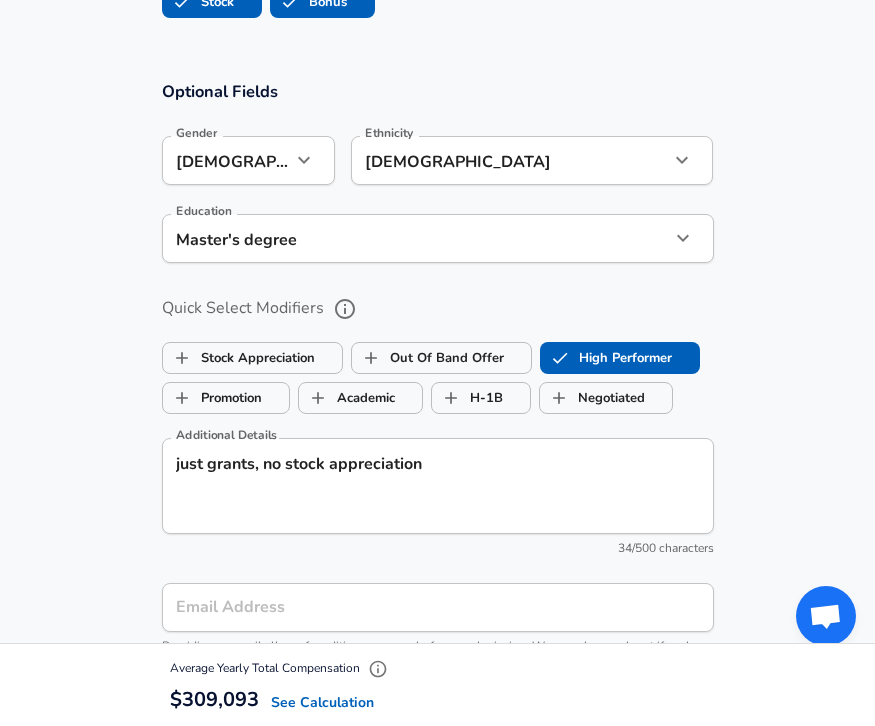scroll, scrollTop: 1931, scrollLeft: 0, axis: vertical 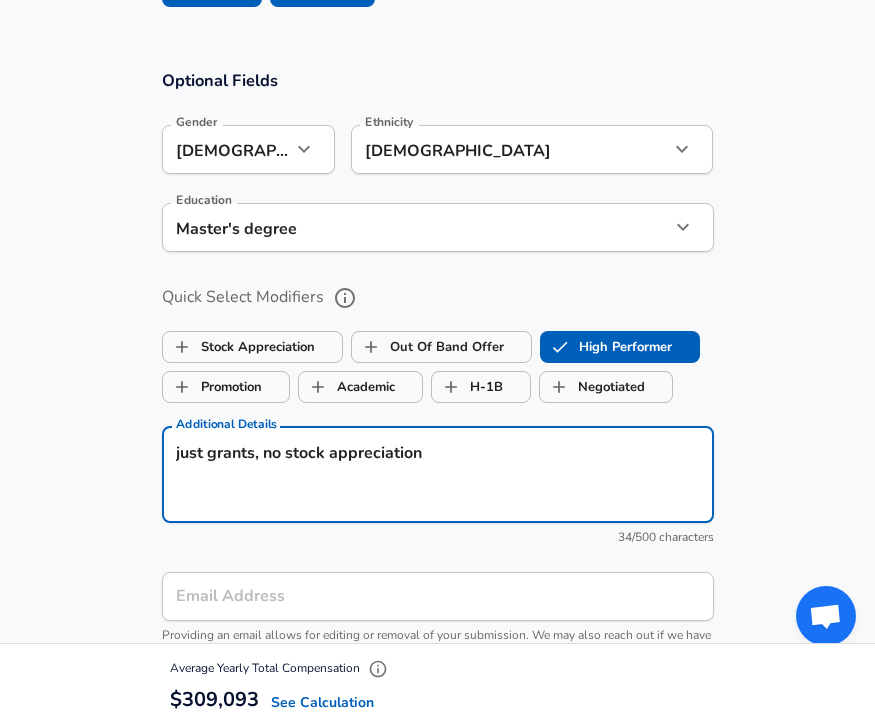 click on "just grants, no stock appreciation" at bounding box center [438, 474] 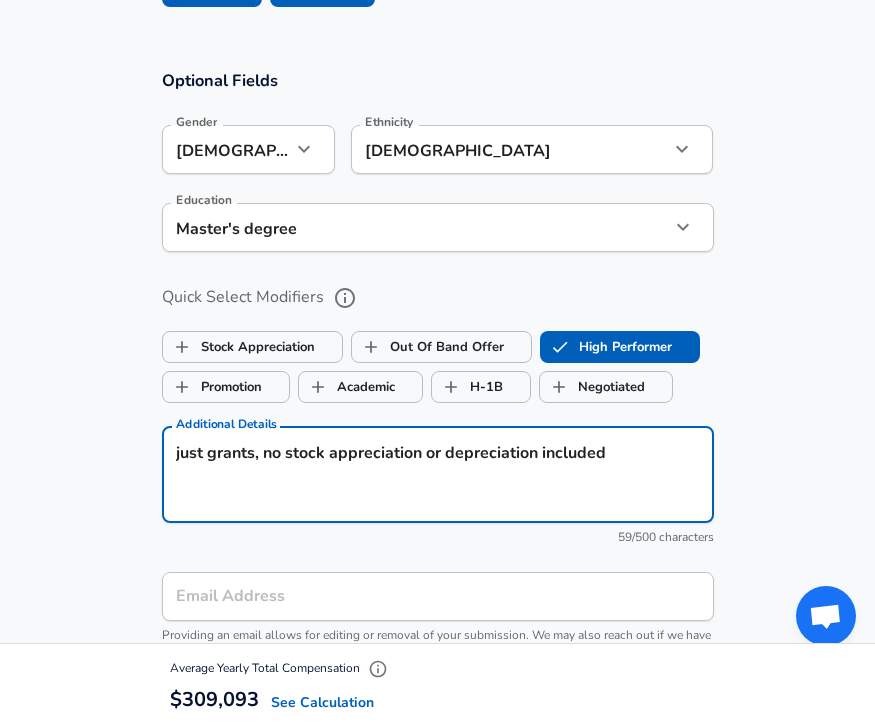 type on "just grants, no stock appreciation or depreciation included" 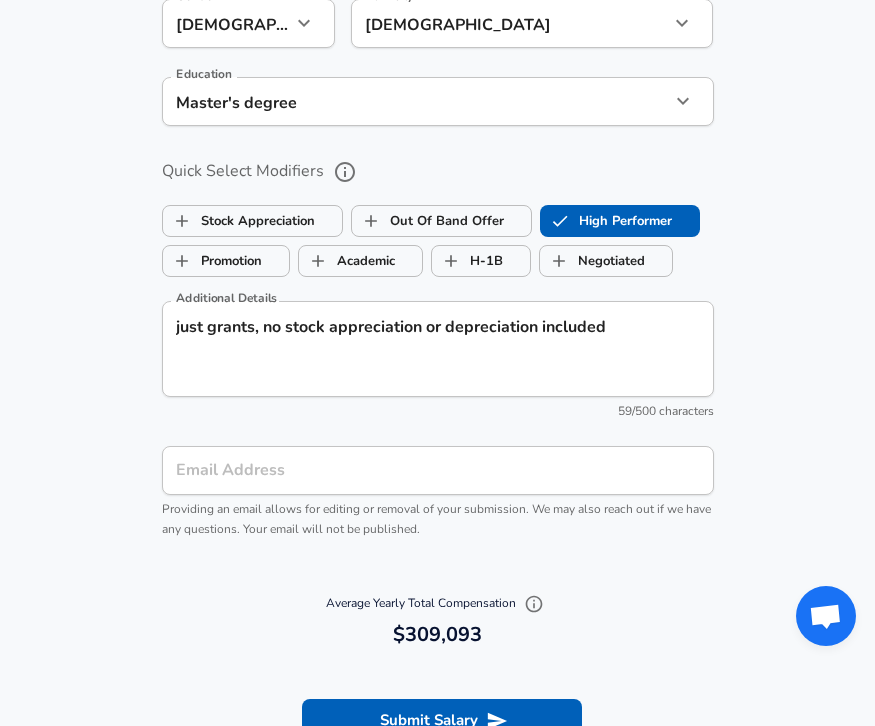 scroll, scrollTop: 2060, scrollLeft: 0, axis: vertical 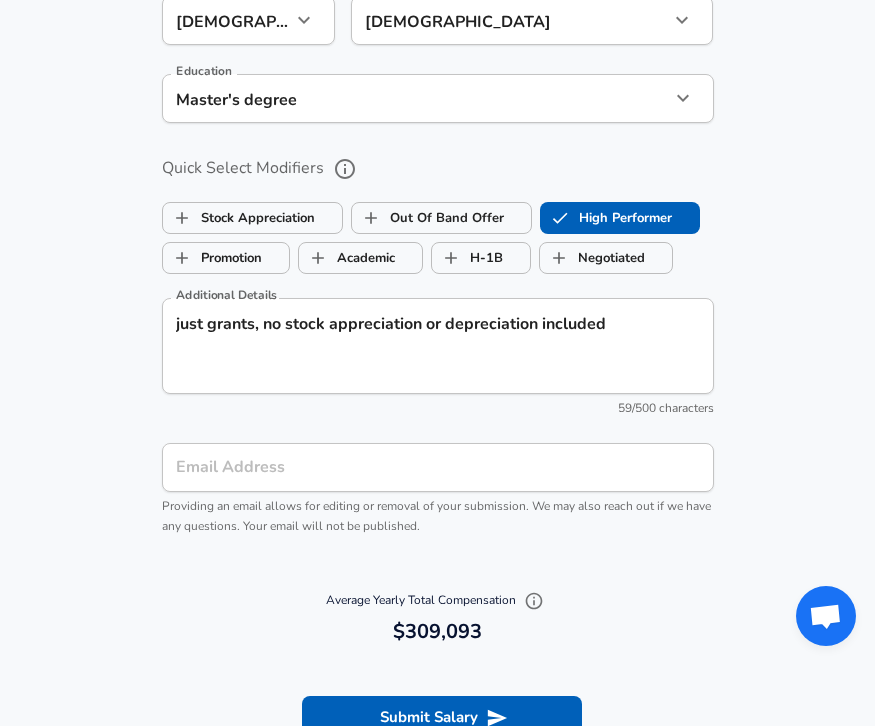 click on "Email Address" at bounding box center [438, 467] 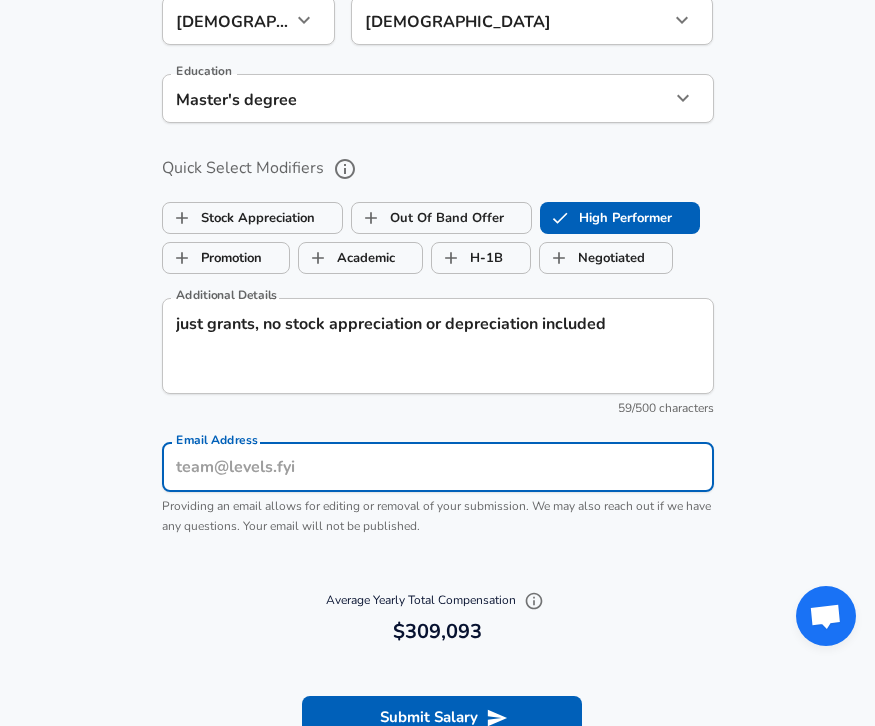 type on "j" 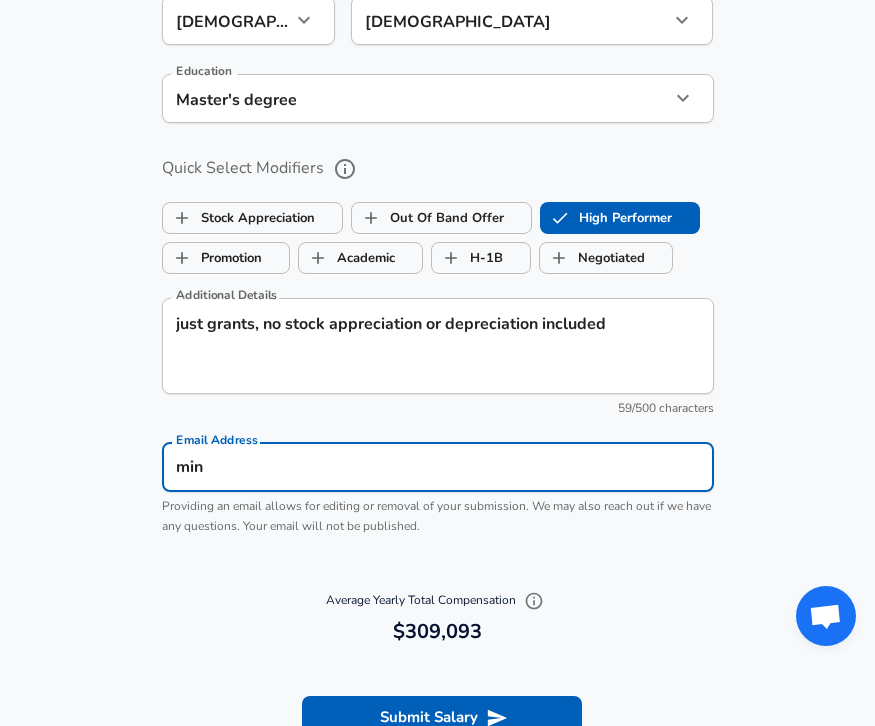 type on "[EMAIL_ADDRESS][DOMAIN_NAME]" 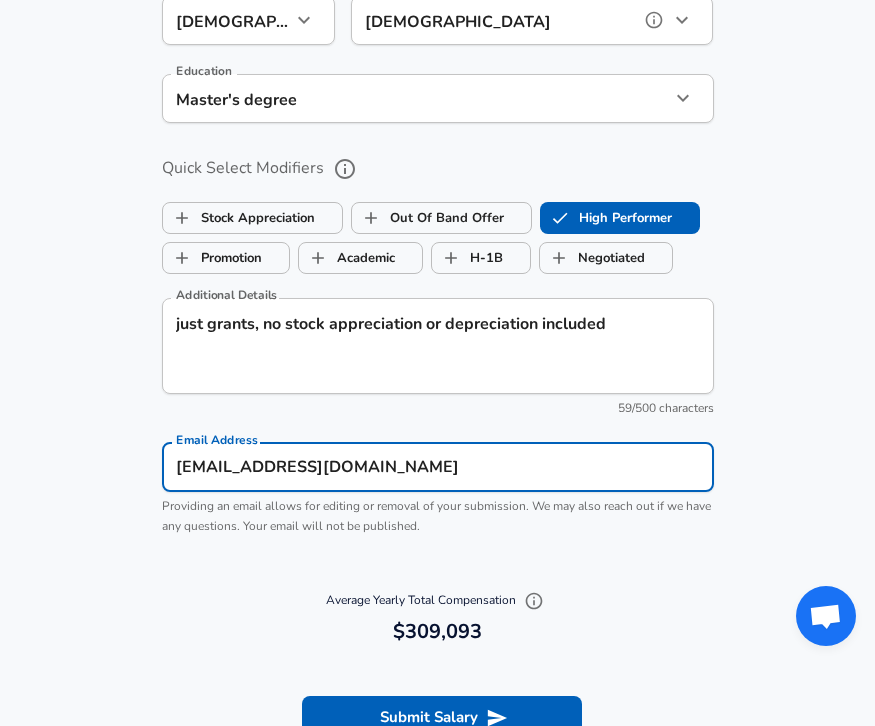 type on "[DEMOGRAPHIC_DATA]" 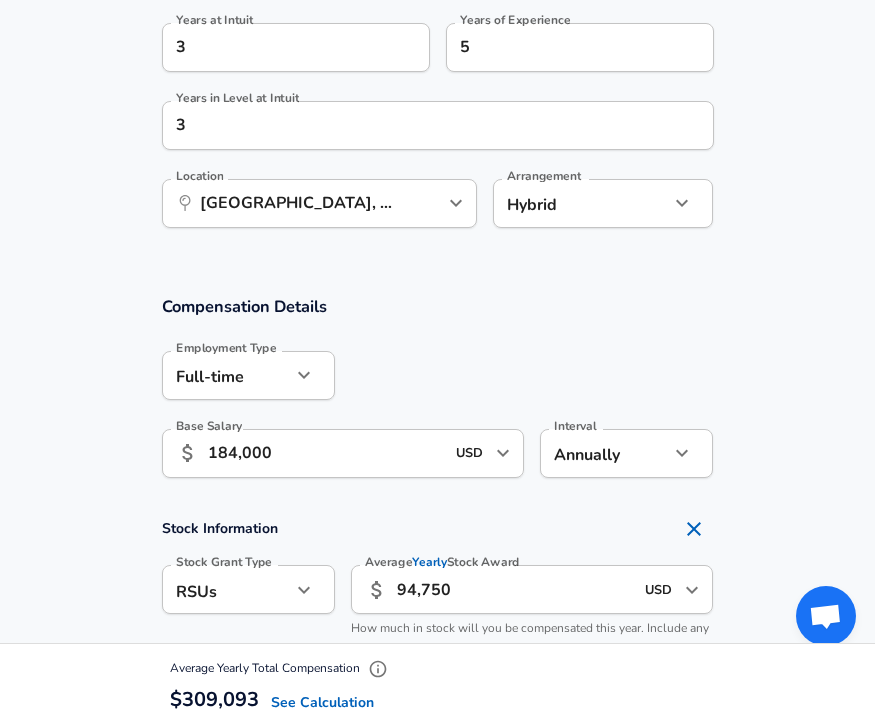 scroll, scrollTop: 741, scrollLeft: 0, axis: vertical 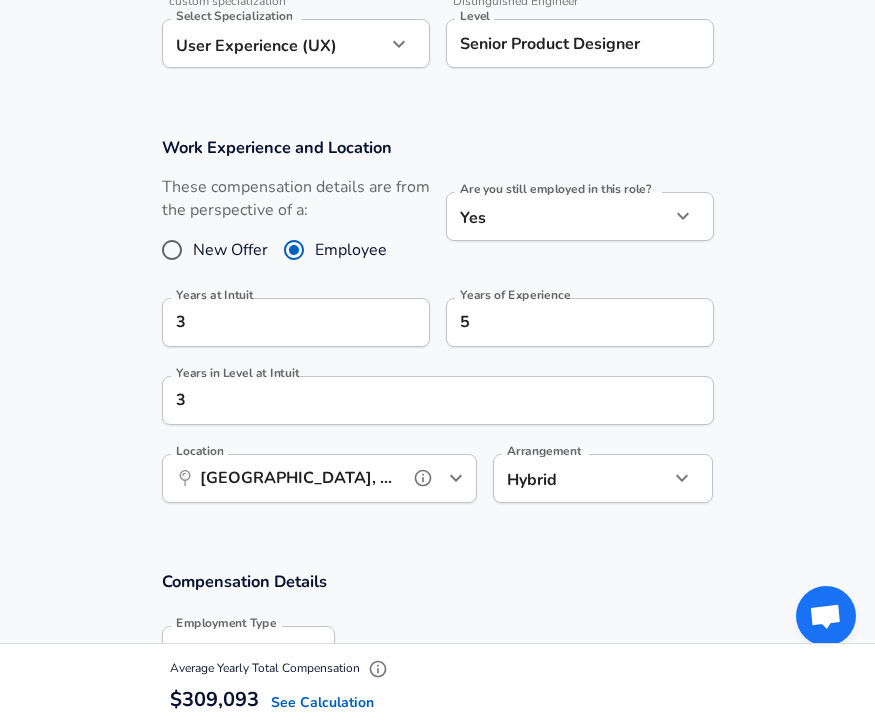 click on "[GEOGRAPHIC_DATA], [GEOGRAPHIC_DATA]" at bounding box center (297, 478) 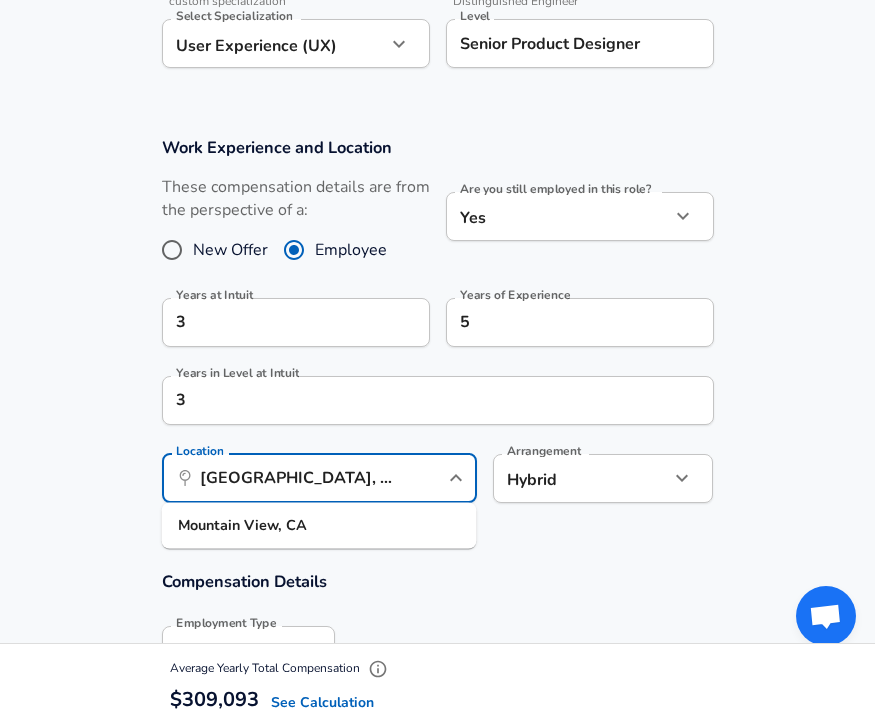 click on "Work Experience and Location These compensation details are from the perspective of a: New Offer Employee Are you still employed in this role? Yes yes Are you still employed in this role? Years at Intuit 3 Years at Intuit Years of Experience 5 Years of Experience Years in Level at Intuit 3 Years in Level at Intuit Location ​ [GEOGRAPHIC_DATA], [GEOGRAPHIC_DATA] Location [GEOGRAPHIC_DATA],     [GEOGRAPHIC_DATA] Arrangement Hybrid hybrid Arrangement" at bounding box center [437, 330] 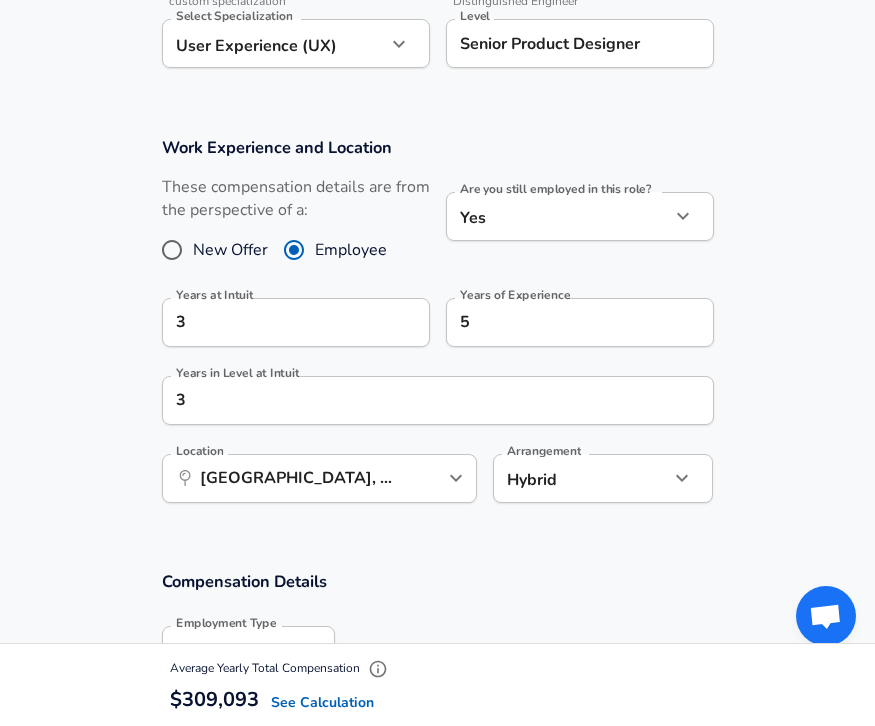 click on "Restart Add Your Salary Upload your offer letter   to verify your submission Enhance Privacy and Anonymity No Automatically hides specific fields until there are enough submissions to safely display the full details.   More Details Based on your submission and the data points that we have already collected, we will automatically hide and anonymize specific fields if there aren't enough data points to remain sufficiently anonymous. Company & Title Information   Enter the company you received your offer from Company Intuit Company   Select the title that closest resembles your official title. This should be similar to the title that was present on your offer letter. Title Product Designer Title Job Family Product Designer Job Family   Select a Specialization that best fits your role. If you can't find one, select 'Other' to enter a custom specialization Select Specialization User Experience (UX) User Experience (UX) Select Specialization   Level Senior Product Designer Level Work Experience and Location Yes yes" at bounding box center [437, -378] 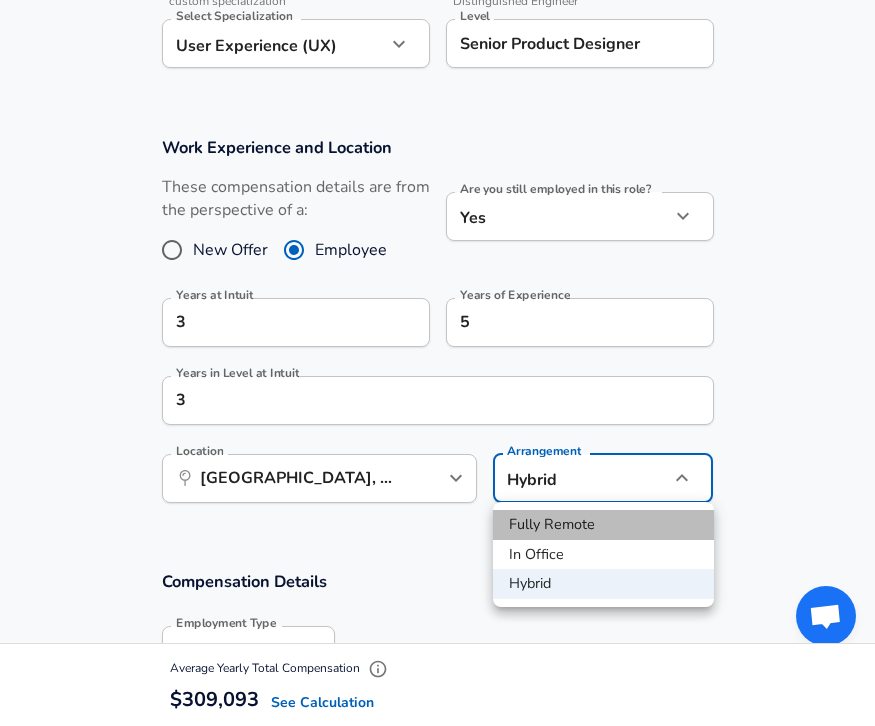 click on "Fully Remote" at bounding box center (603, 525) 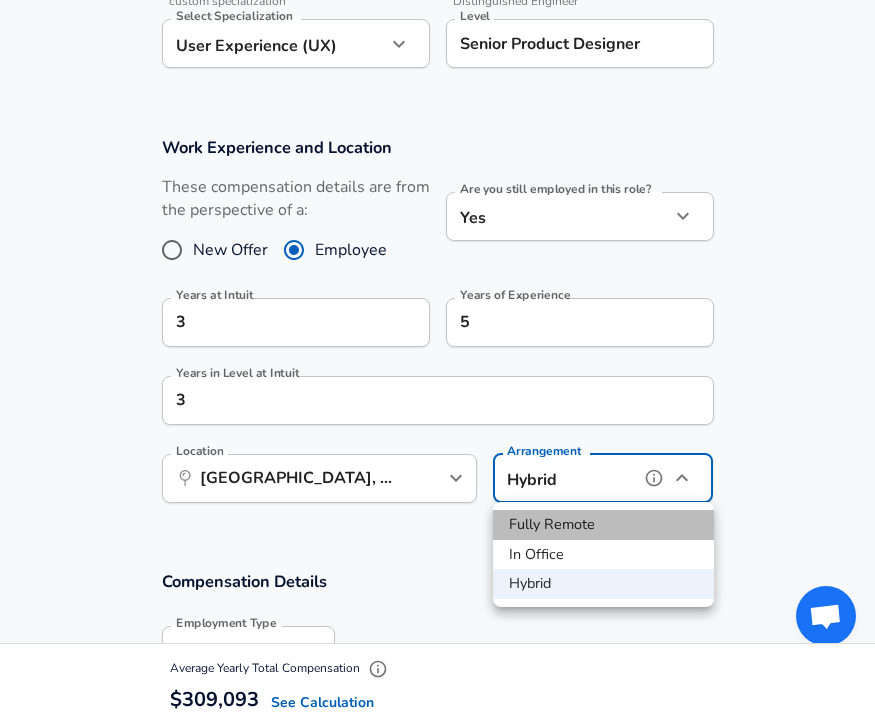 type on "remote" 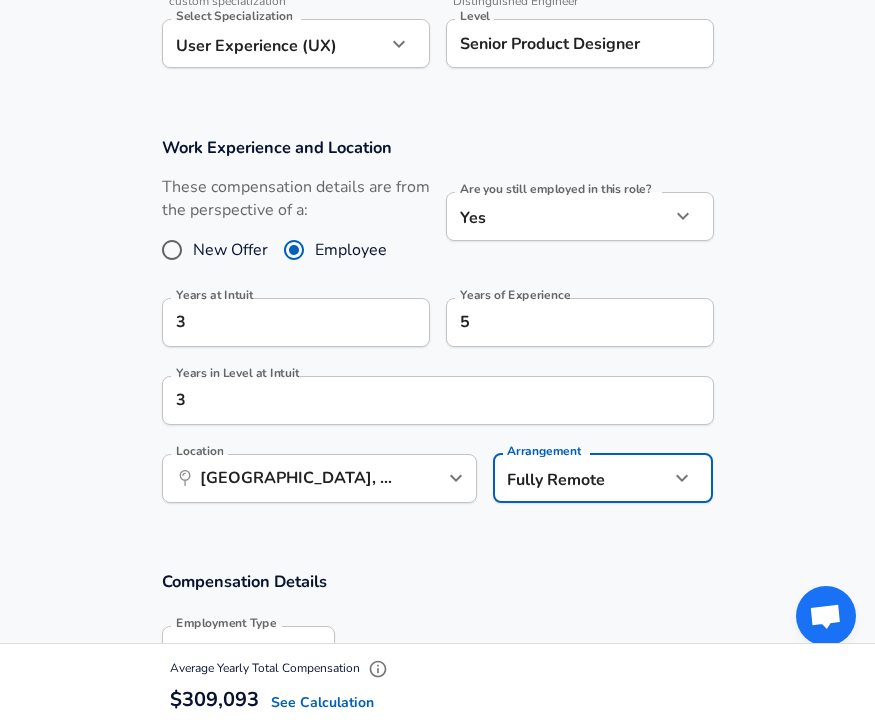 click on "Work Experience and Location These compensation details are from the perspective of a: New Offer Employee Are you still employed in this role? Yes yes Are you still employed in this role? Years at Intuit 3 Years at Intuit Years of Experience 5 Years of Experience Years in Level at Intuit 3 Years in Level at Intuit Location ​ [GEOGRAPHIC_DATA], [GEOGRAPHIC_DATA] Location Arrangement Fully Remote remote Arrangement" at bounding box center [437, 330] 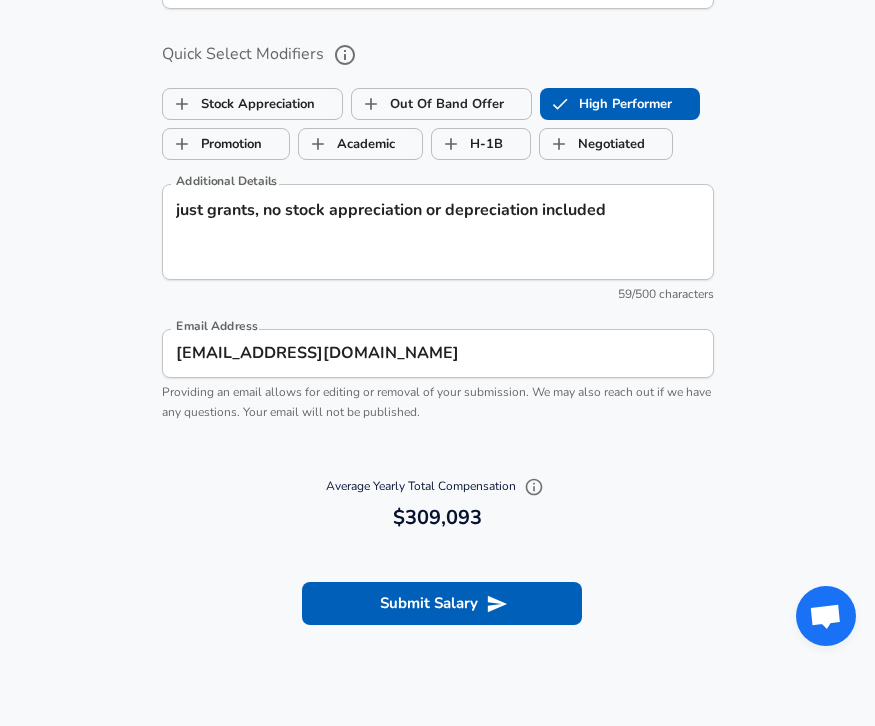 scroll, scrollTop: 2186, scrollLeft: 0, axis: vertical 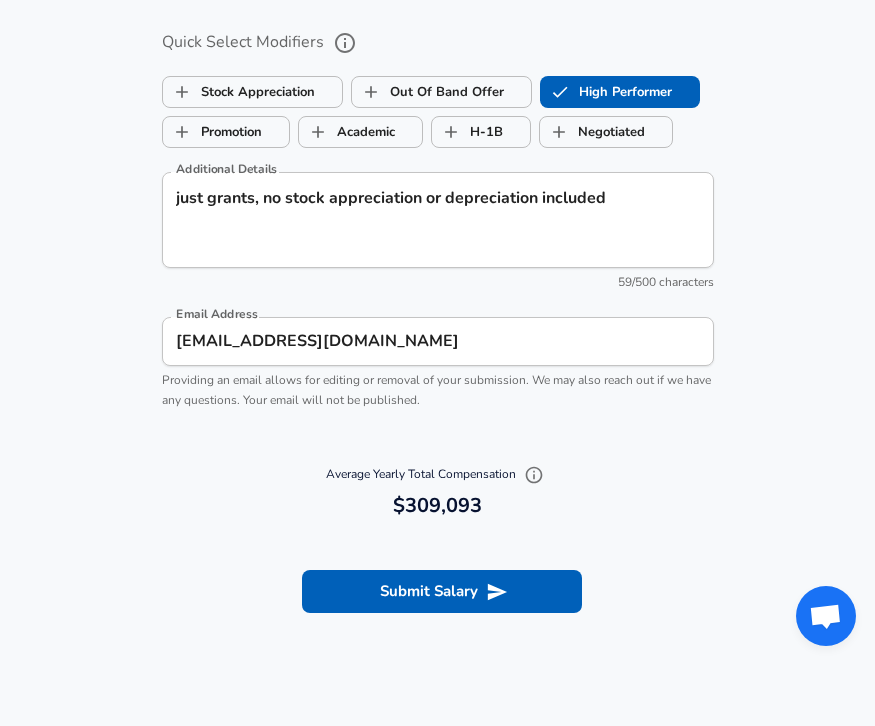 drag, startPoint x: 316, startPoint y: 257, endPoint x: 115, endPoint y: 156, distance: 224.94888 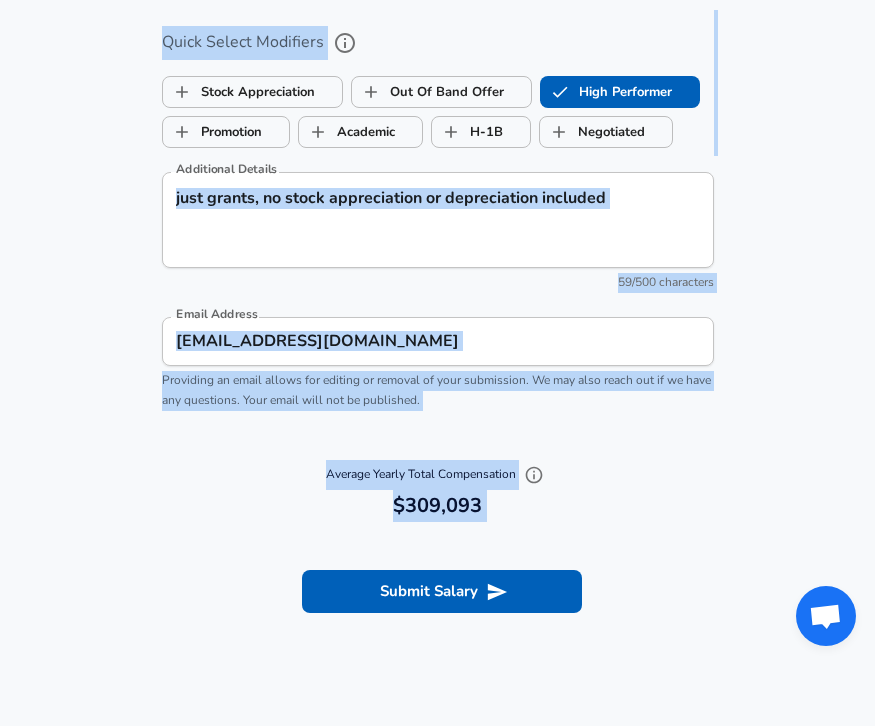 click on "just grants, no stock appreciation or depreciation included" at bounding box center (438, 219) 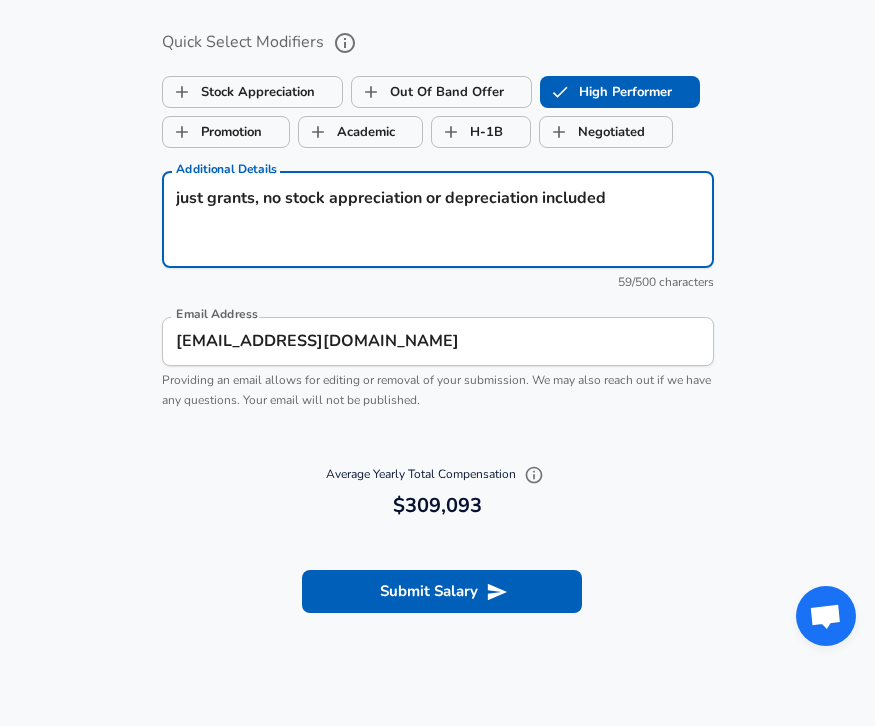 drag, startPoint x: 613, startPoint y: 199, endPoint x: 153, endPoint y: 196, distance: 460.0098 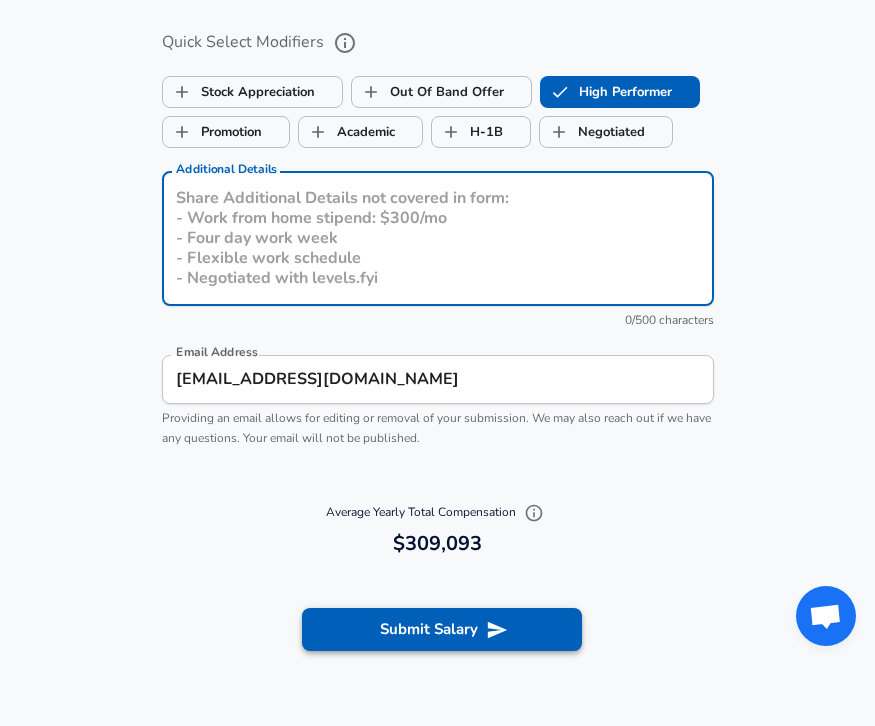 type 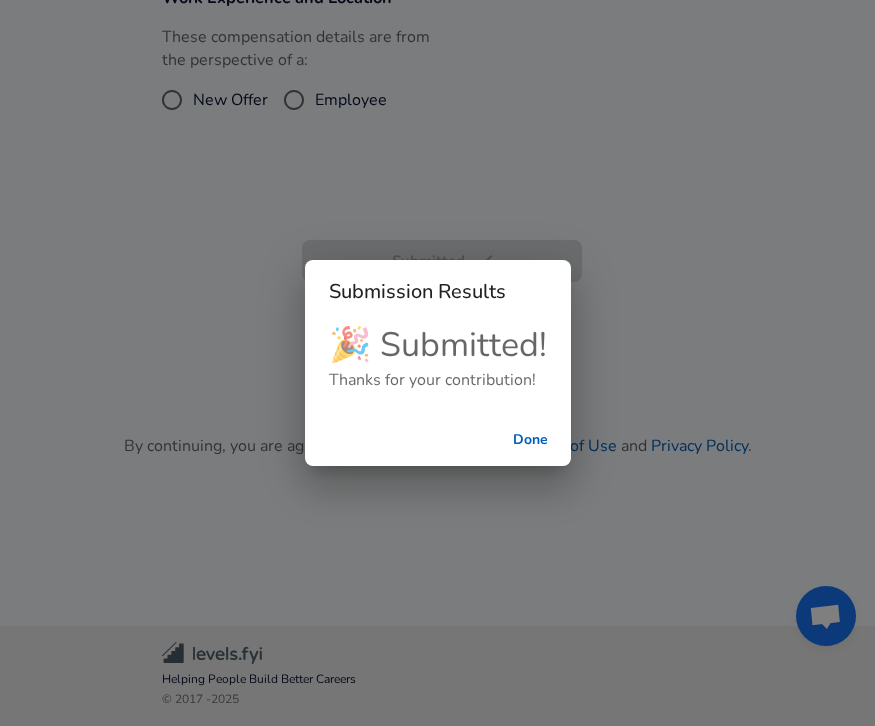 scroll, scrollTop: 430, scrollLeft: 0, axis: vertical 